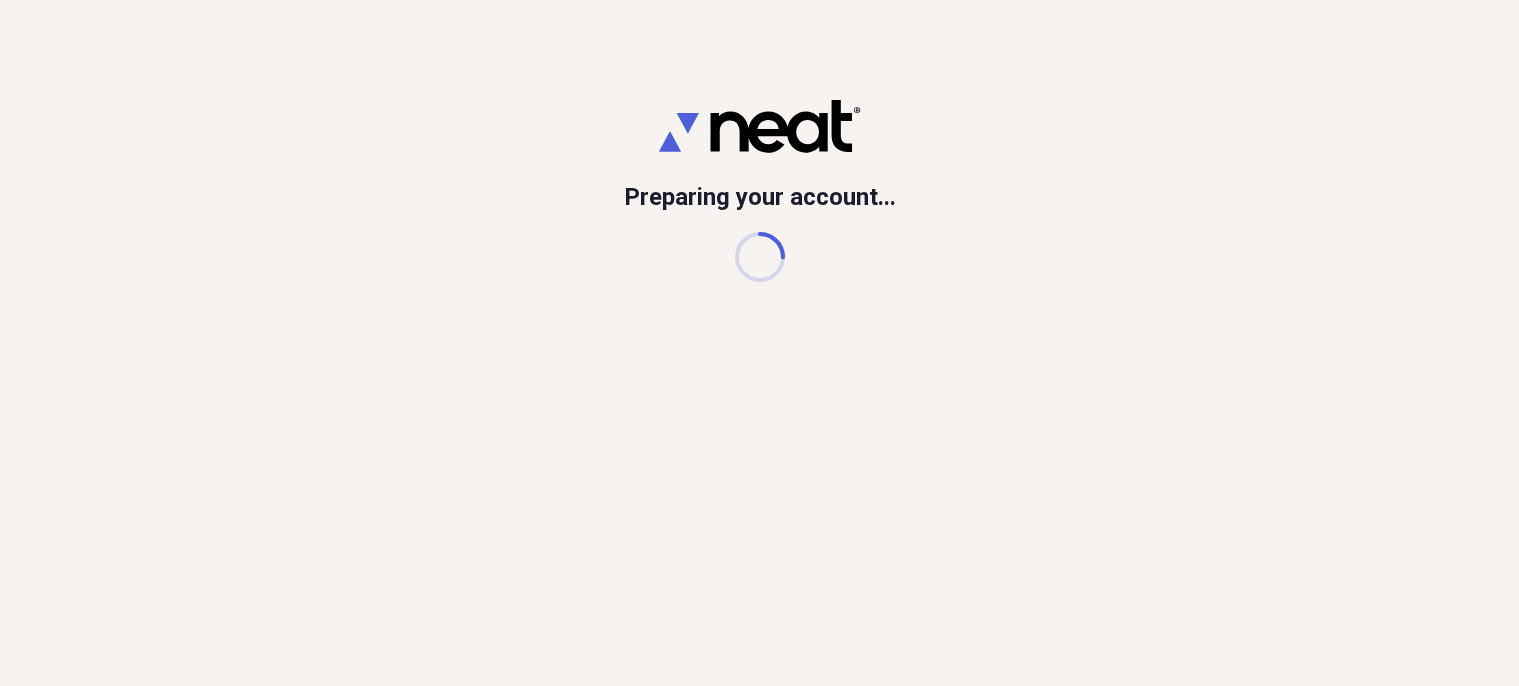 scroll, scrollTop: 0, scrollLeft: 0, axis: both 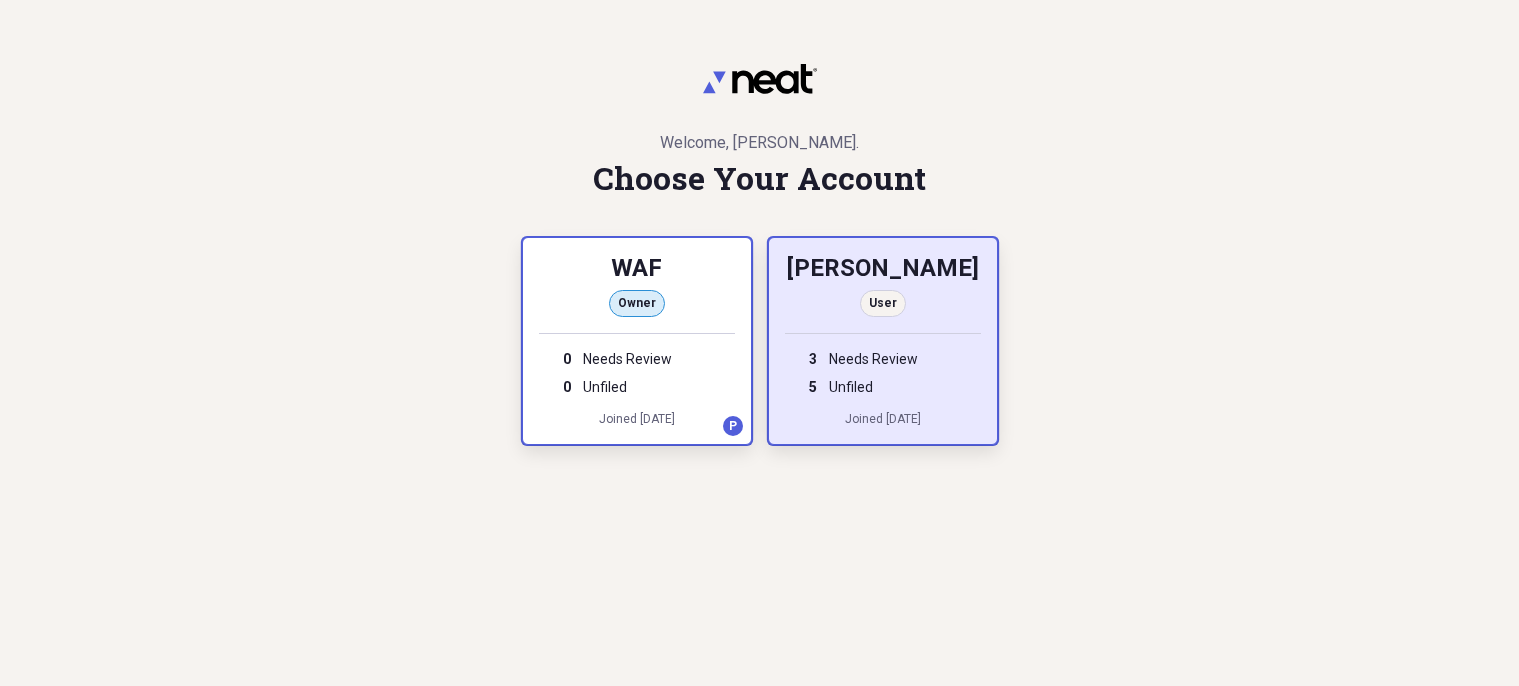 click on "[PERSON_NAME]" at bounding box center (883, 270) 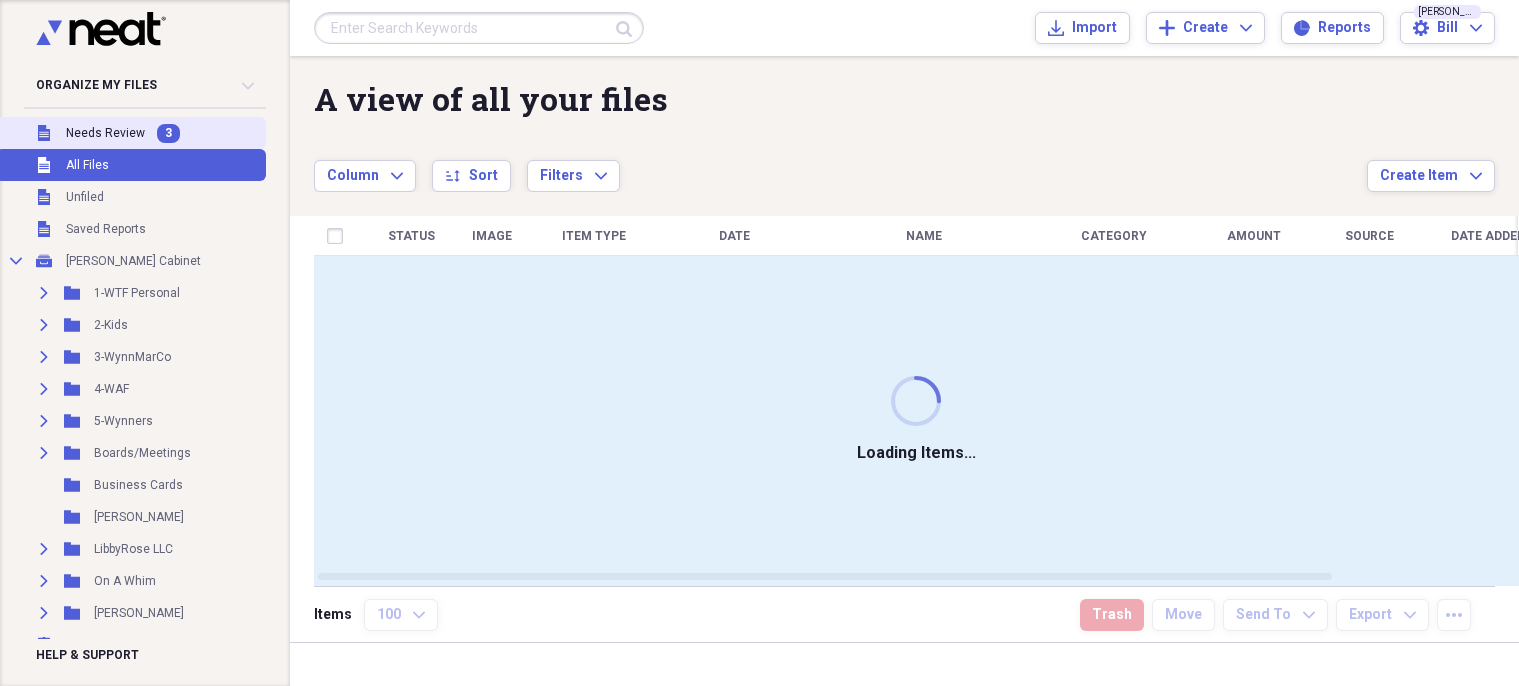 click on "Needs Review" at bounding box center (105, 133) 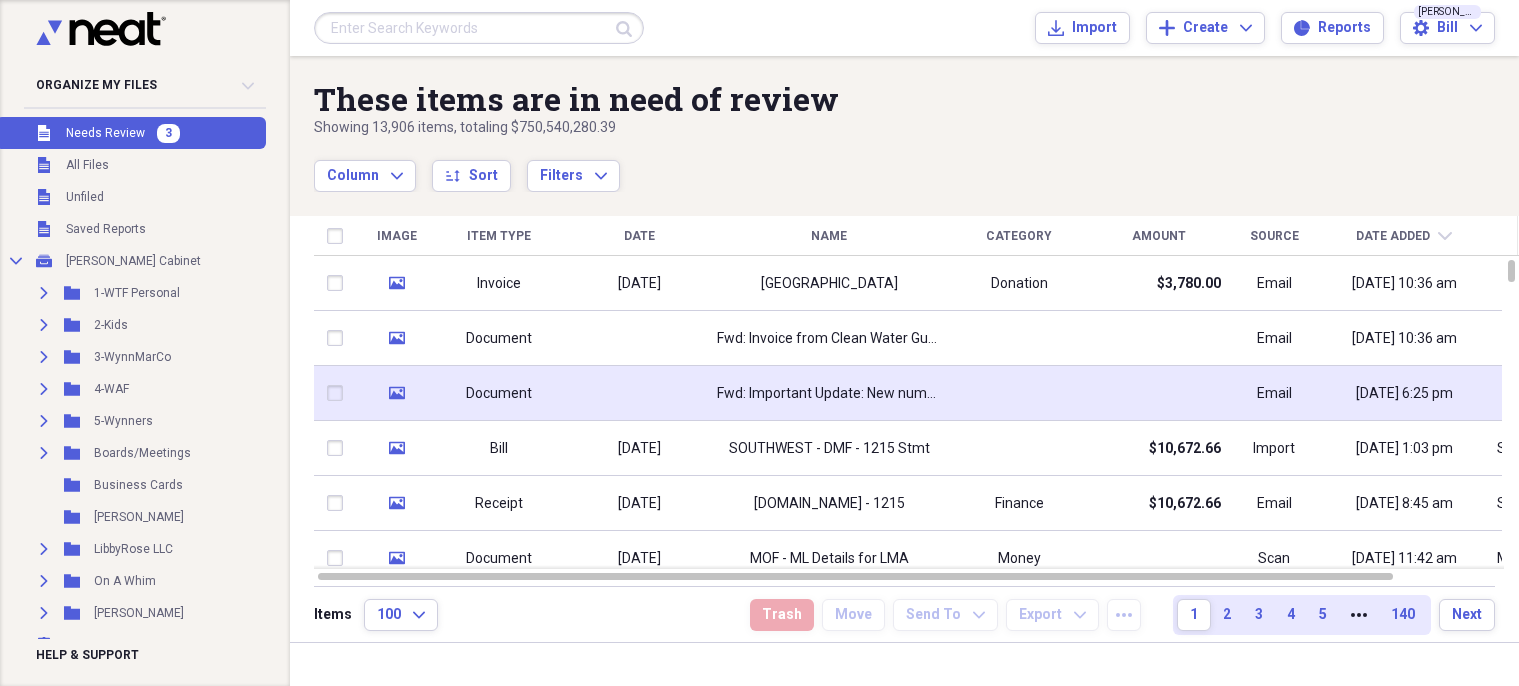 click at bounding box center [639, 393] 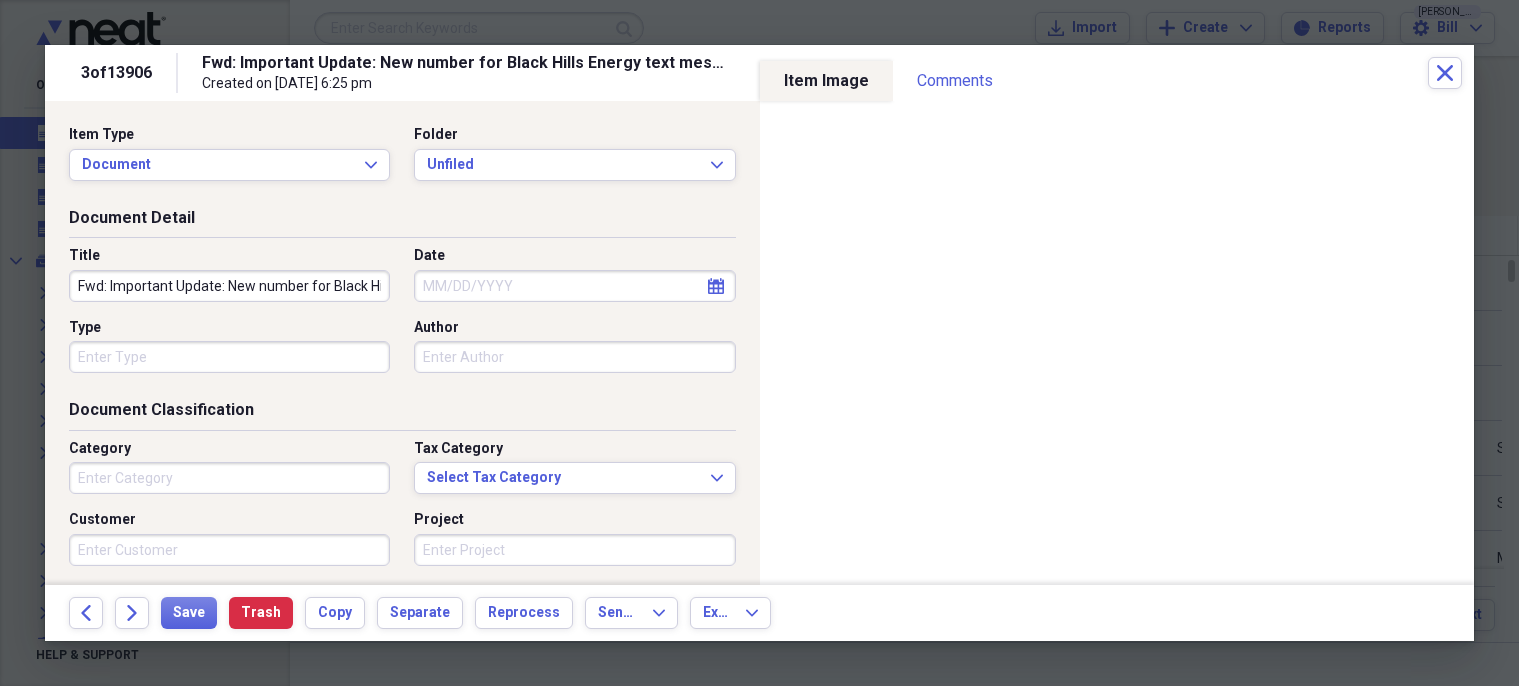 select on "6" 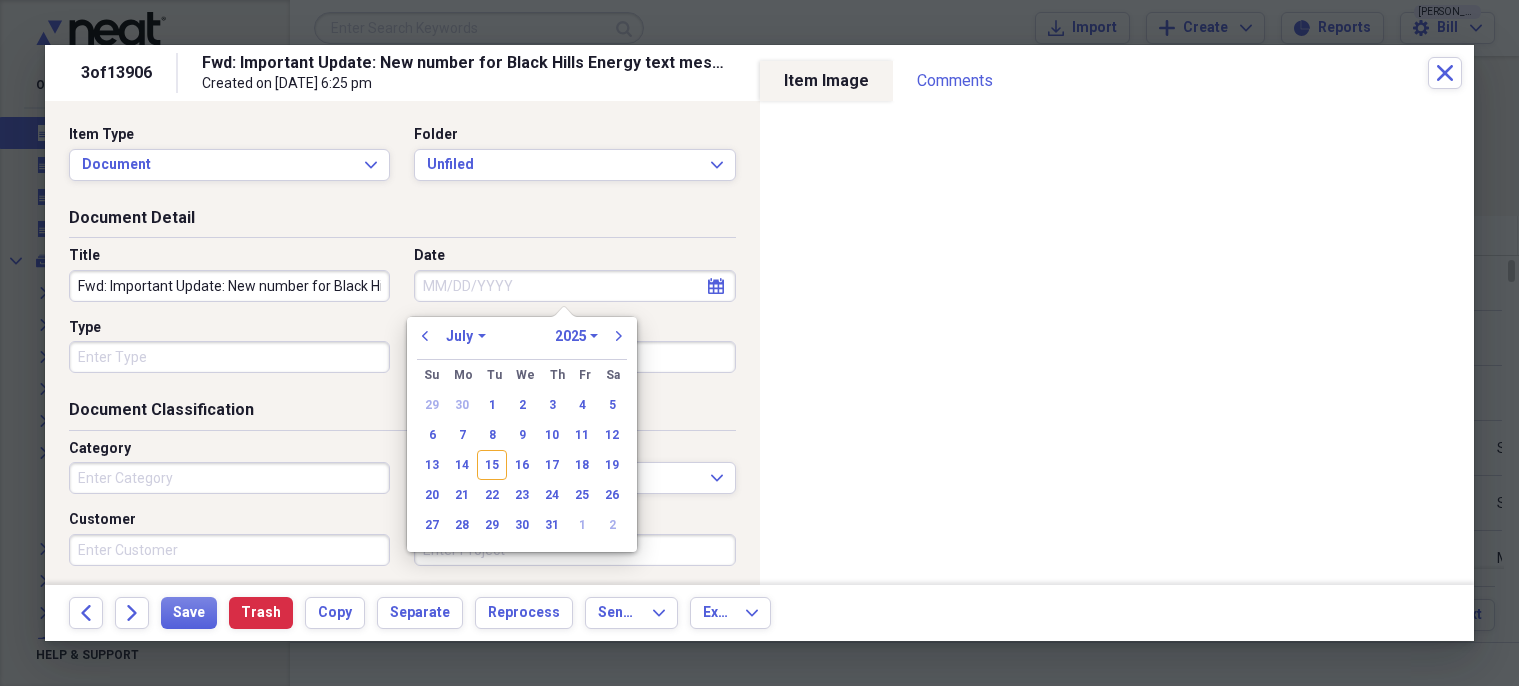 click on "Date" at bounding box center (574, 286) 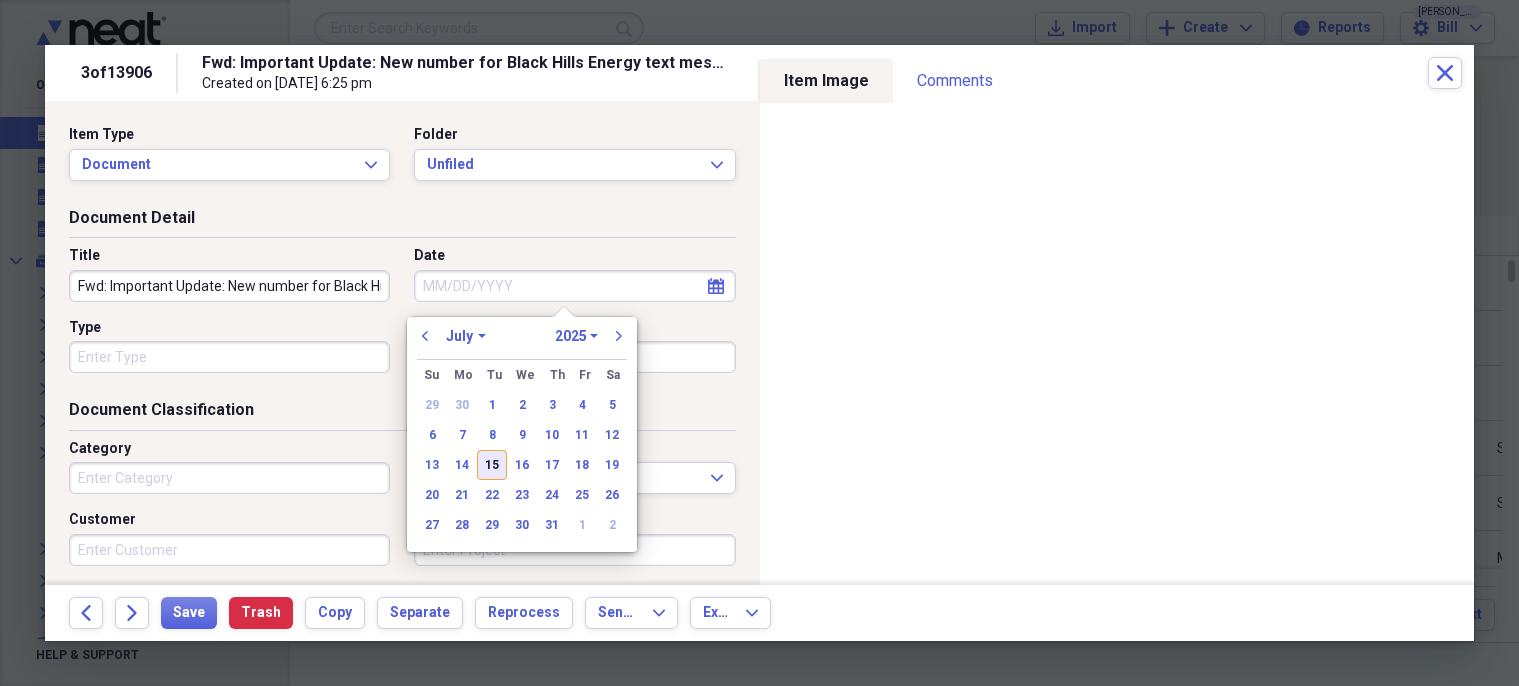 click on "15" at bounding box center [492, 465] 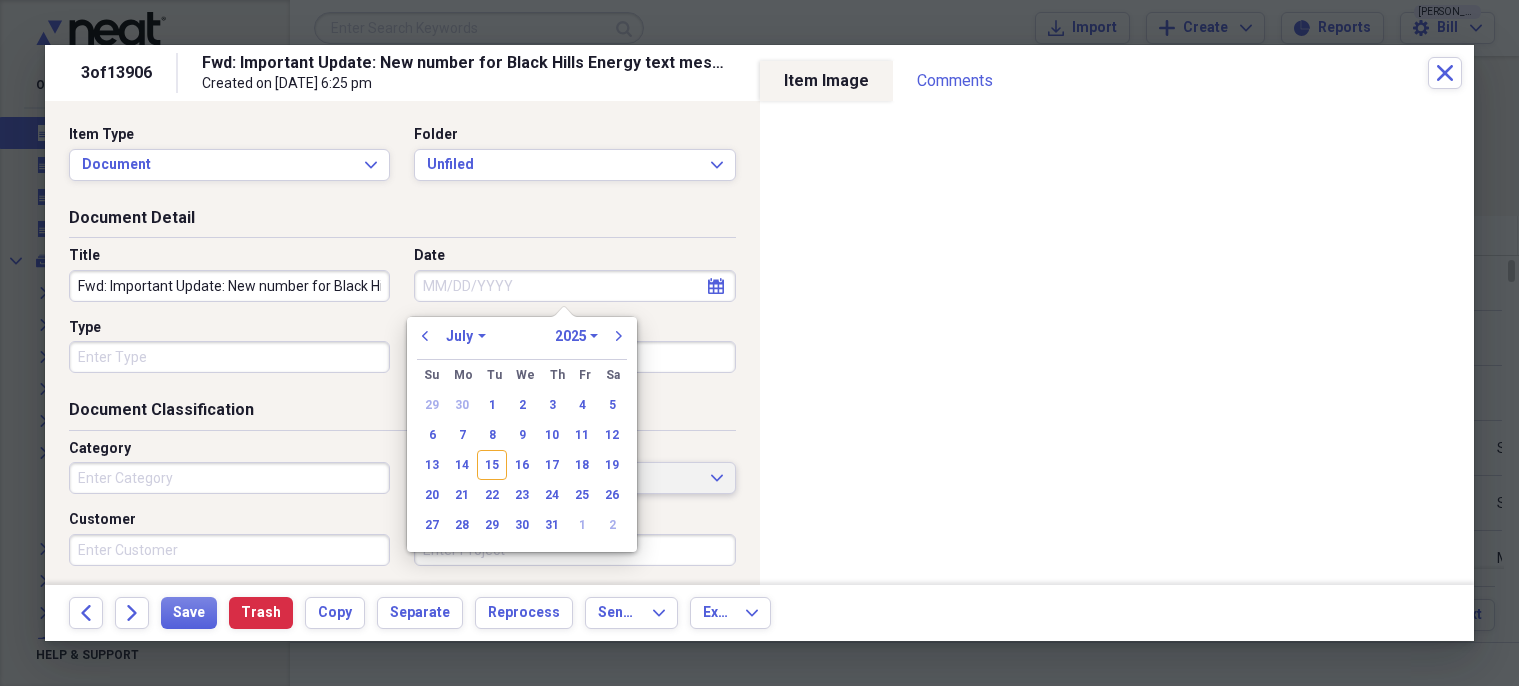 type on "[DATE]" 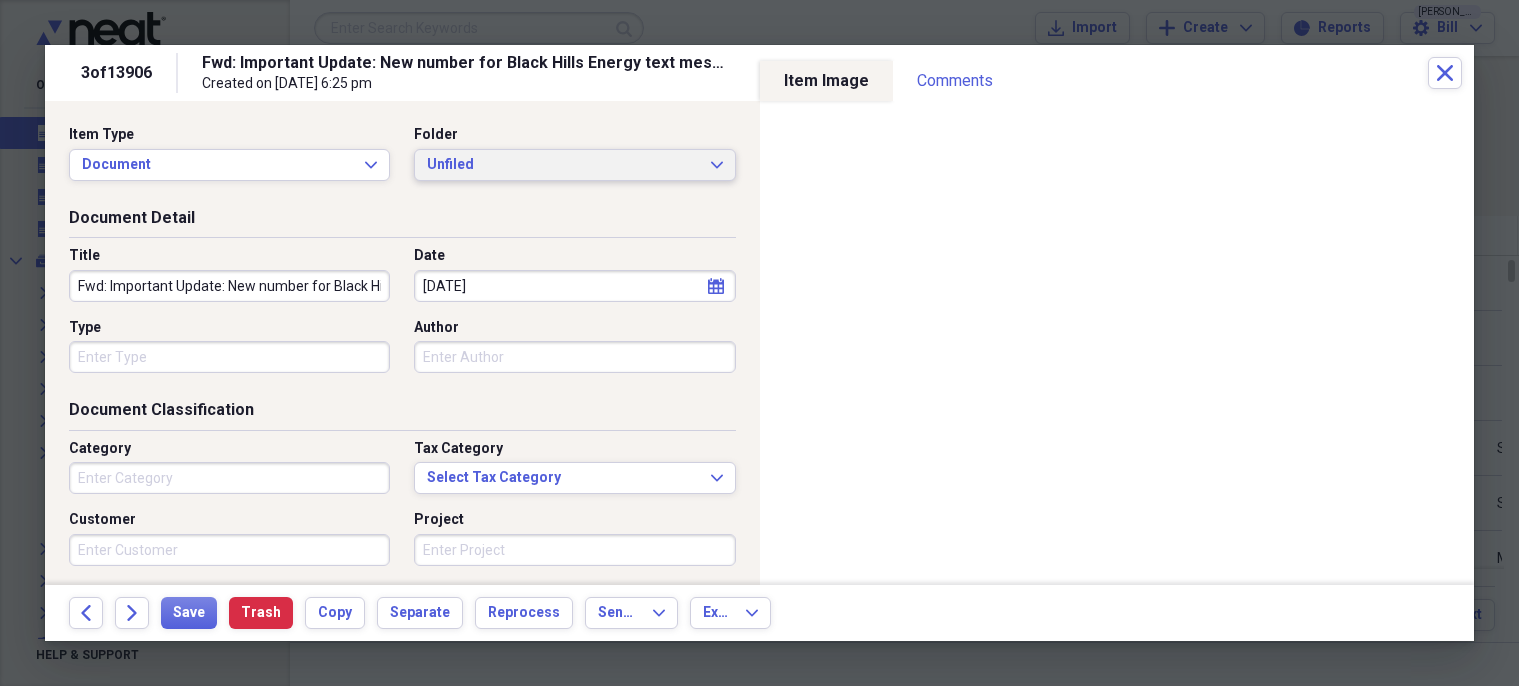 click on "Unfiled" at bounding box center [562, 165] 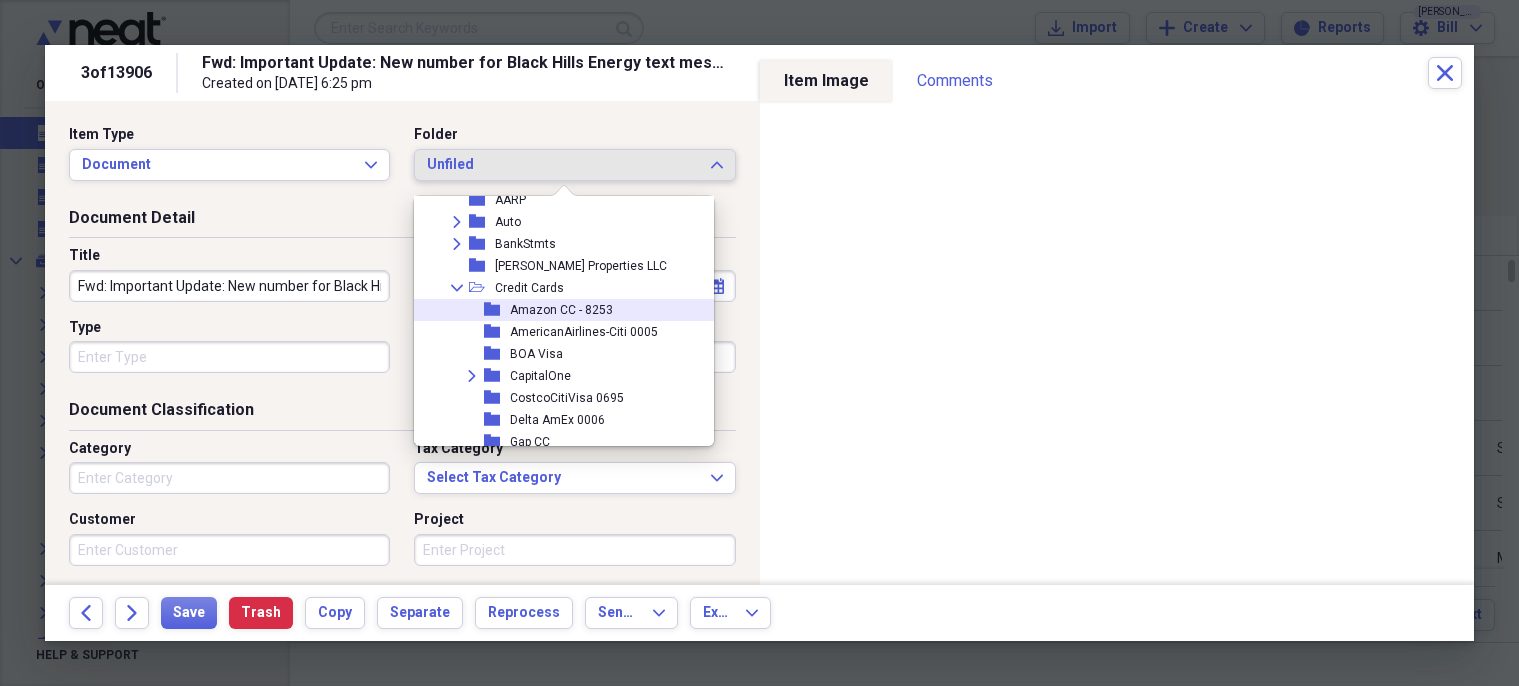 scroll, scrollTop: 100, scrollLeft: 0, axis: vertical 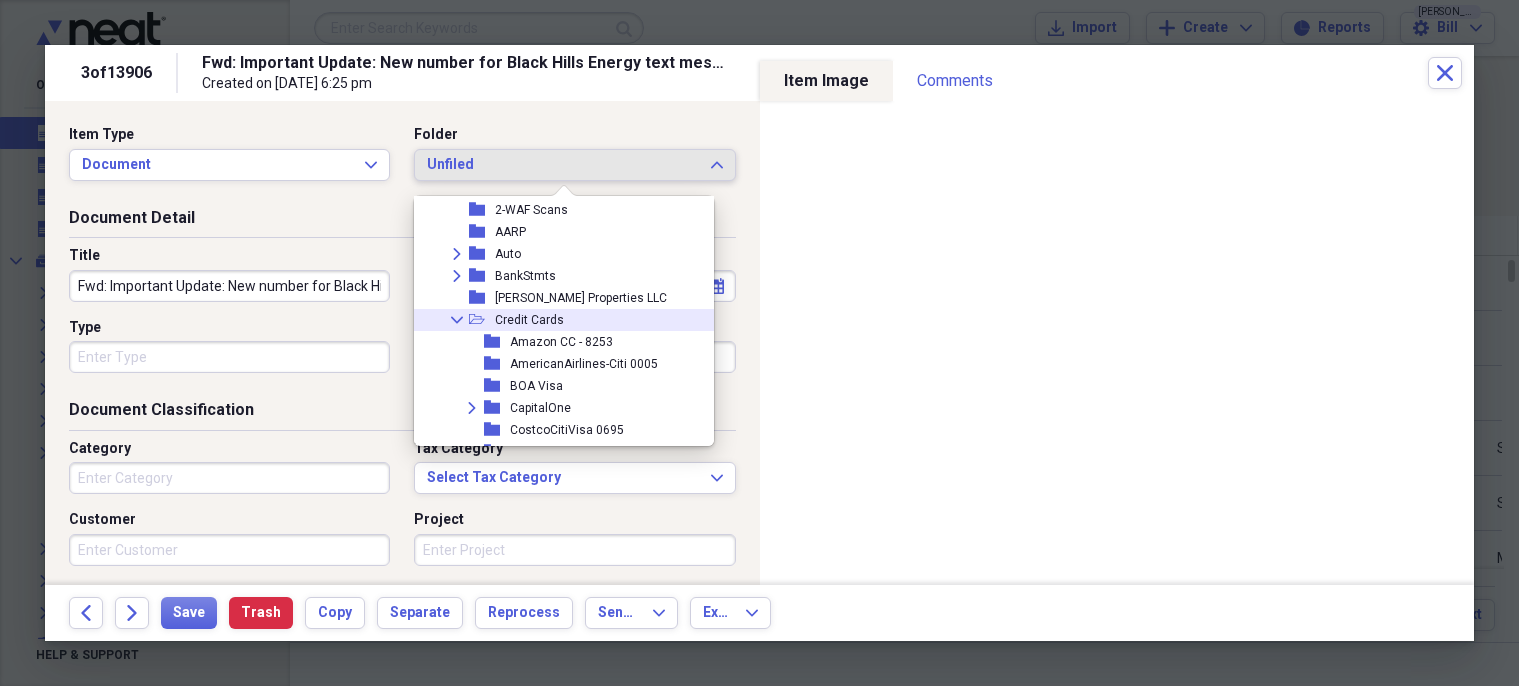 click on "Collapse" 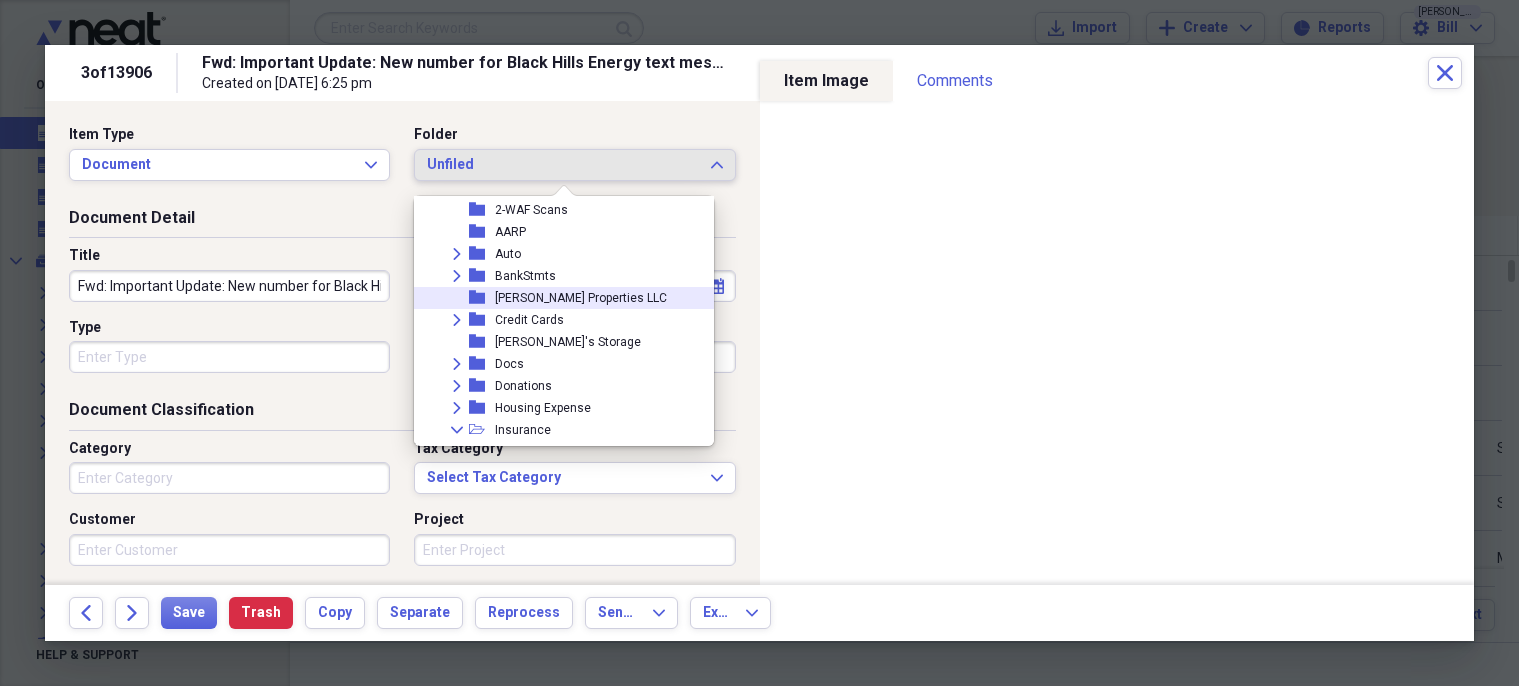 scroll, scrollTop: 200, scrollLeft: 0, axis: vertical 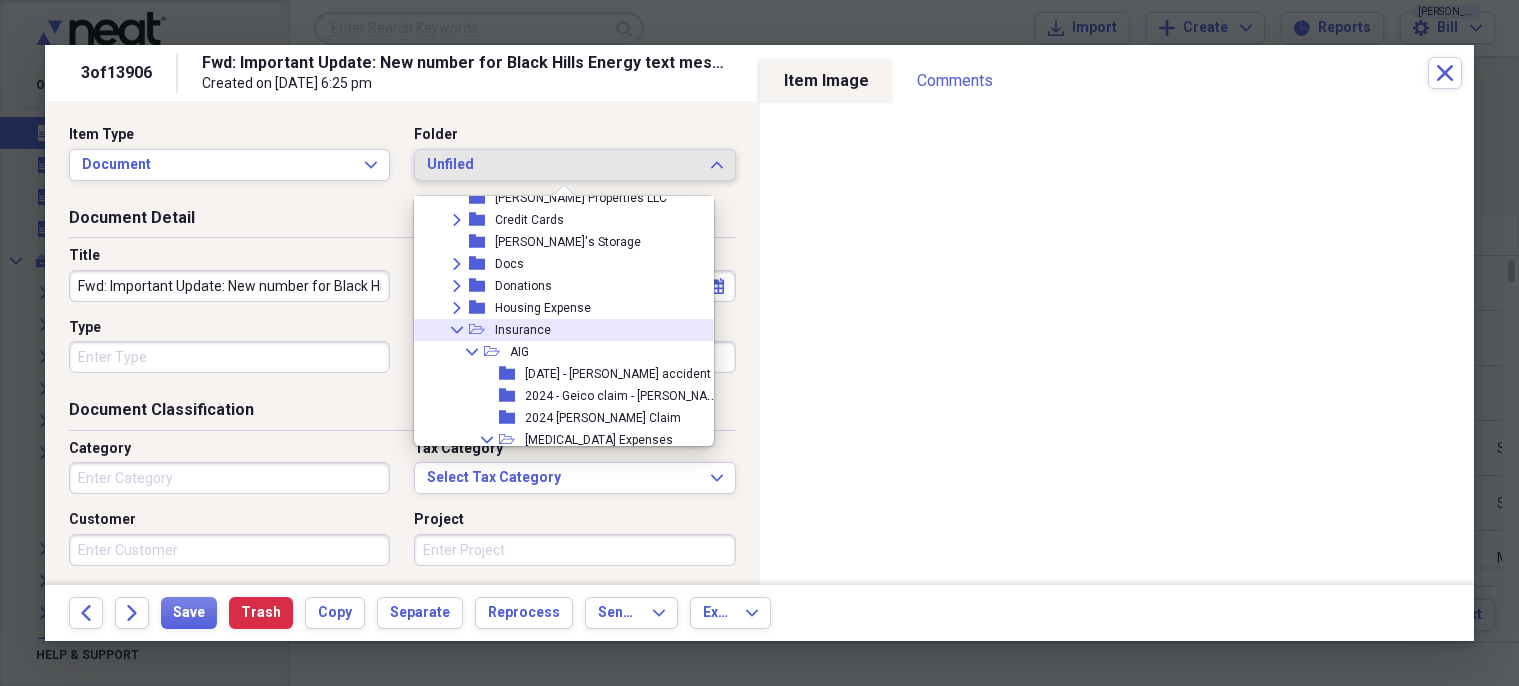 click on "Collapse" 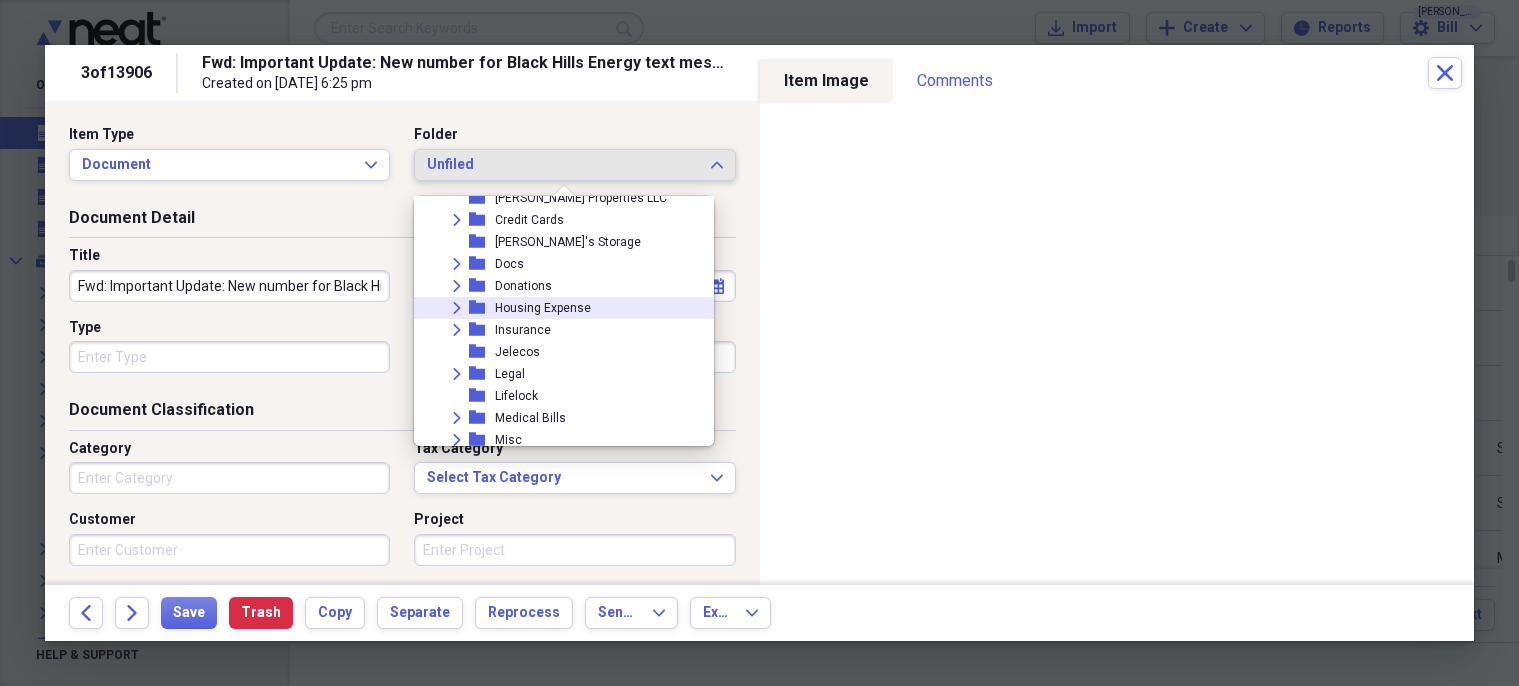 click on "Expand" 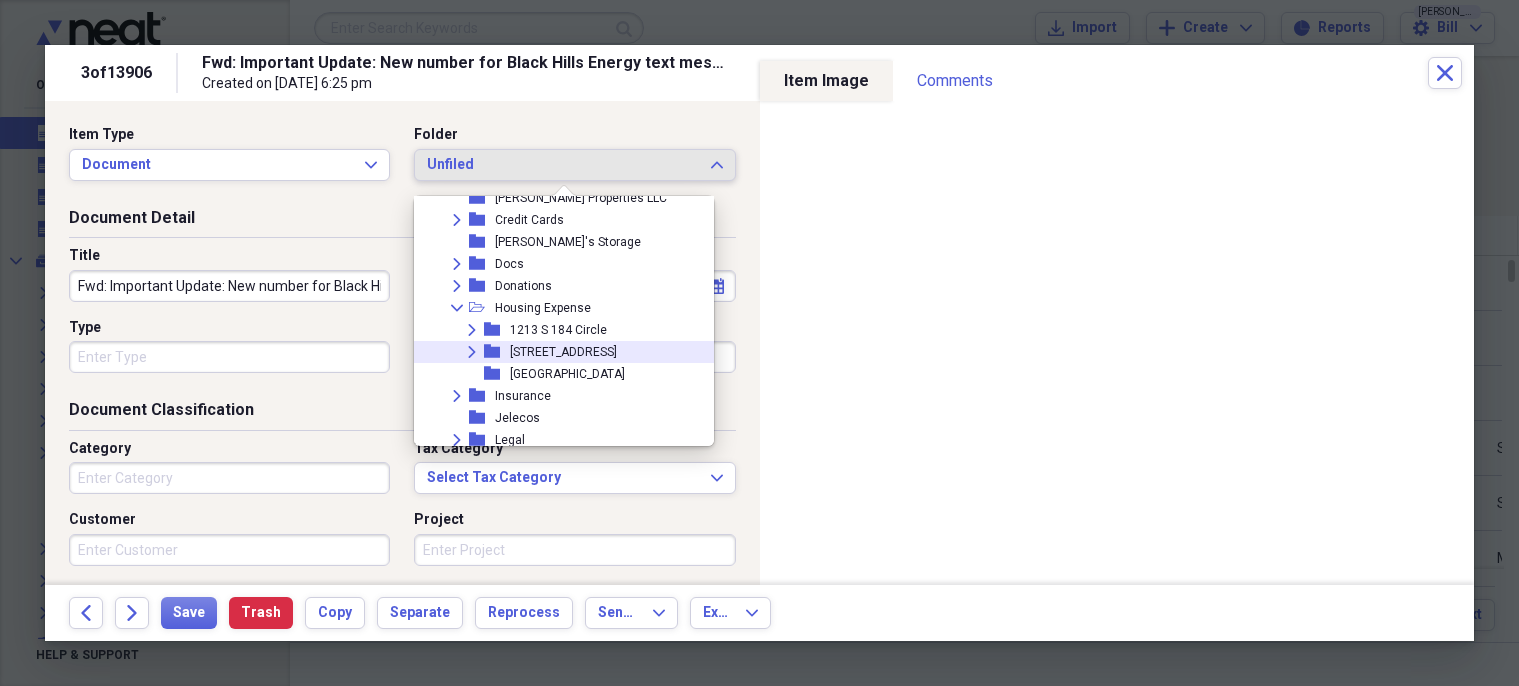 click on "Expand" 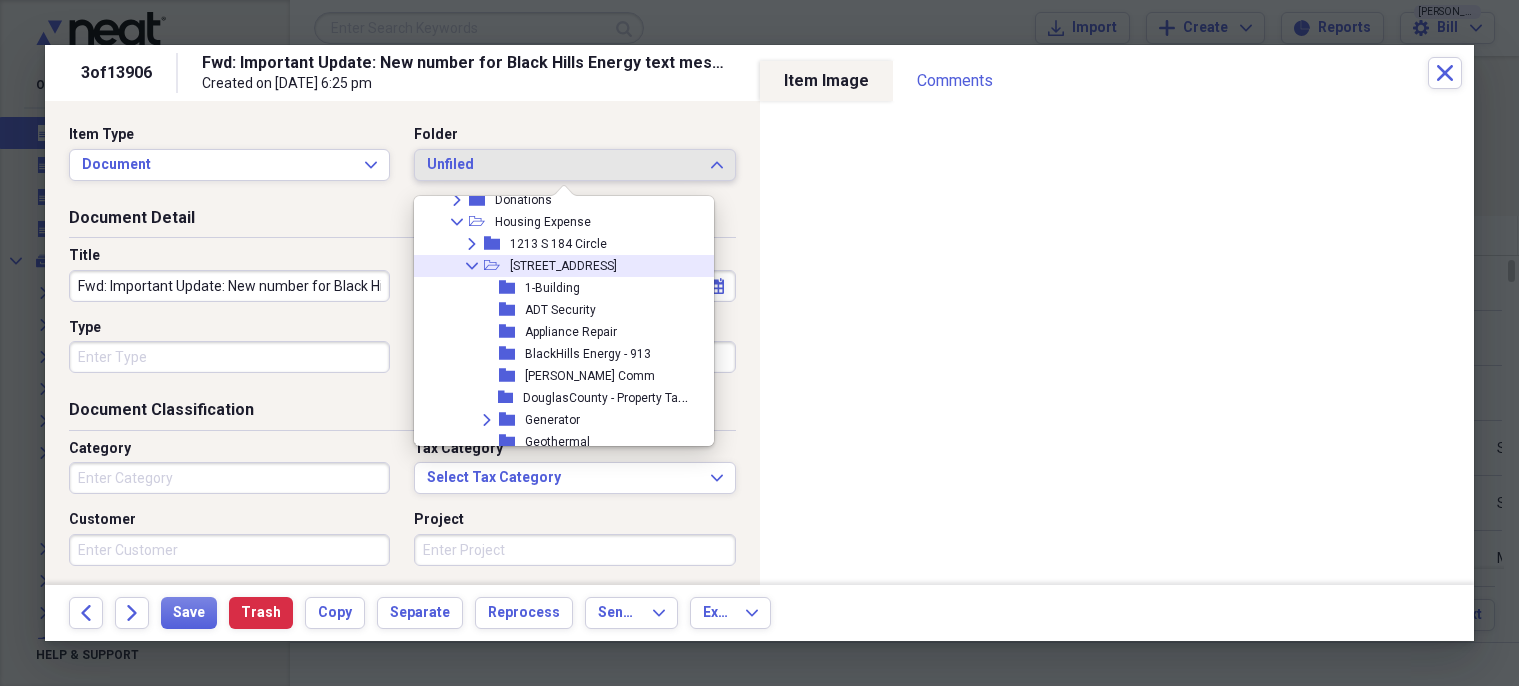 scroll, scrollTop: 300, scrollLeft: 0, axis: vertical 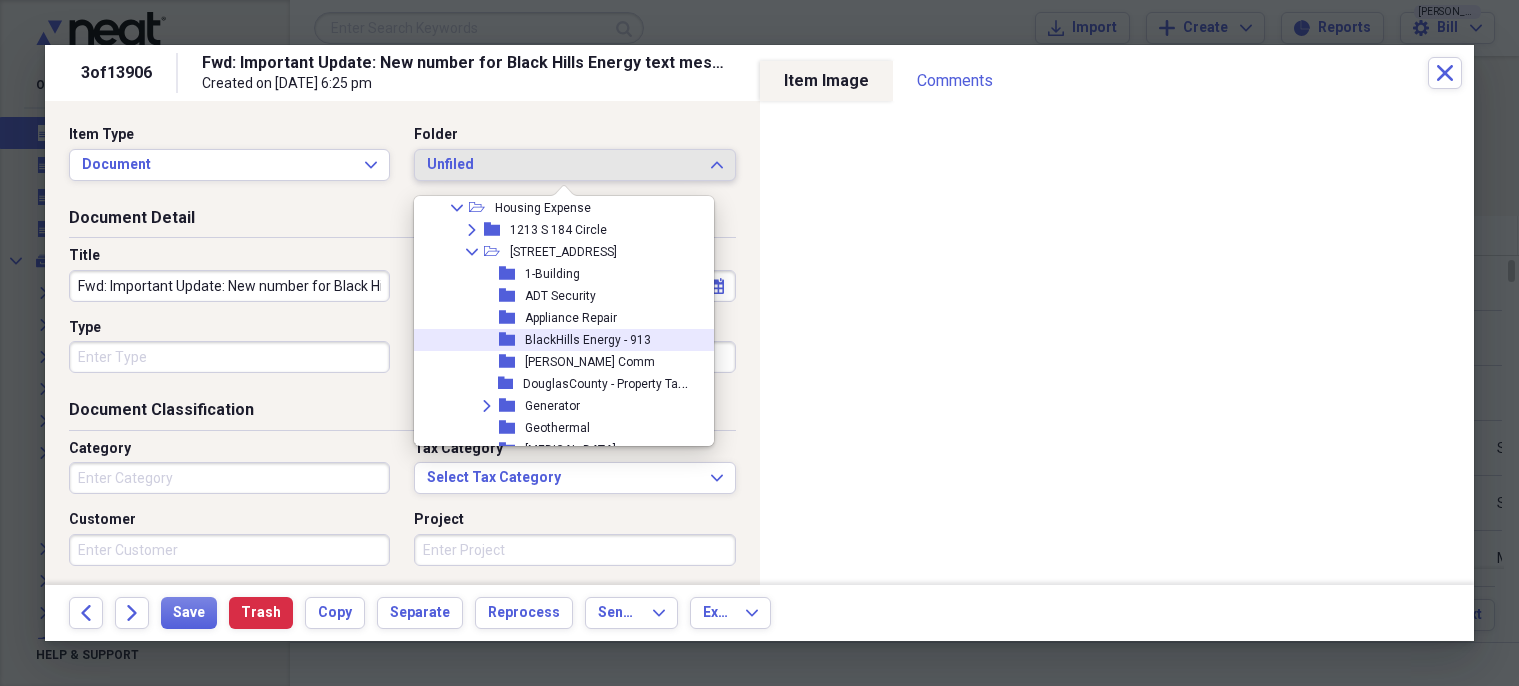 click on "BlackHills Energy - 913" at bounding box center (588, 340) 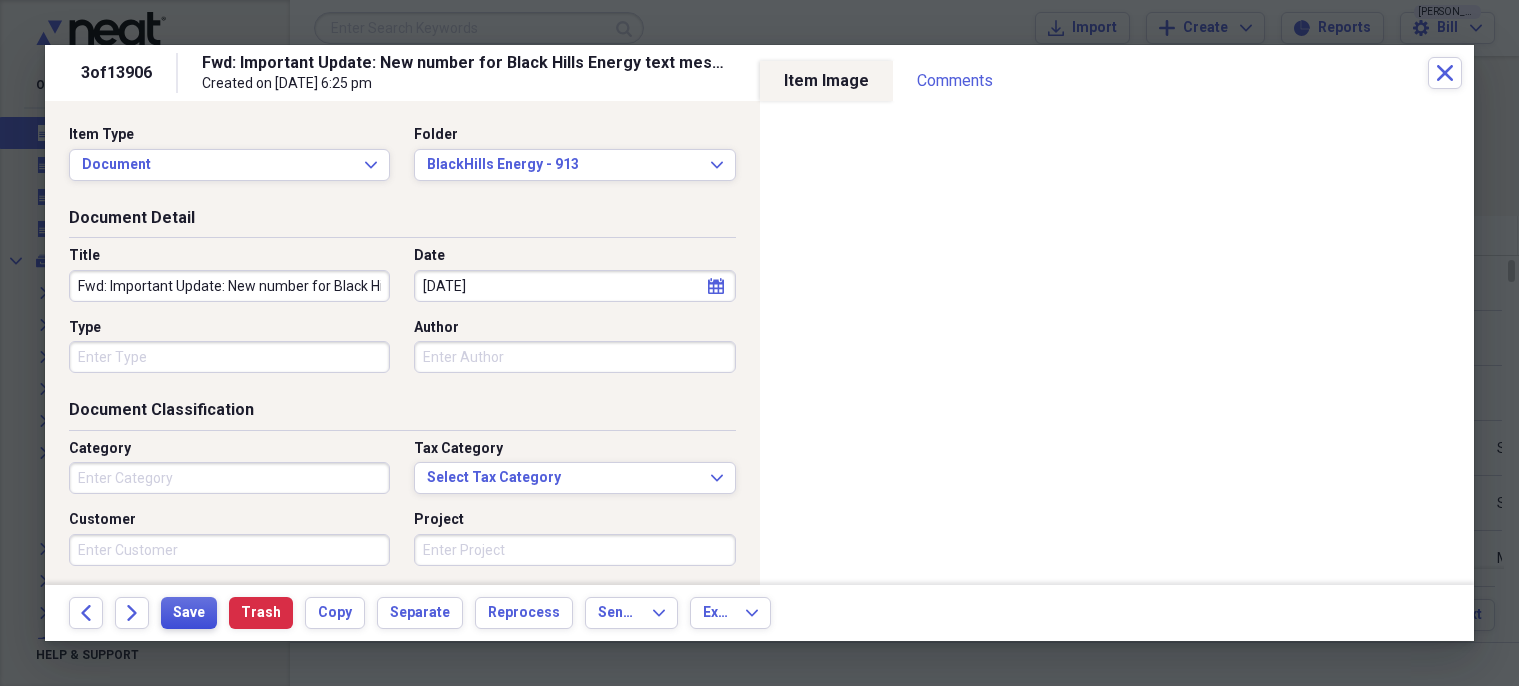 click on "Save" at bounding box center (189, 613) 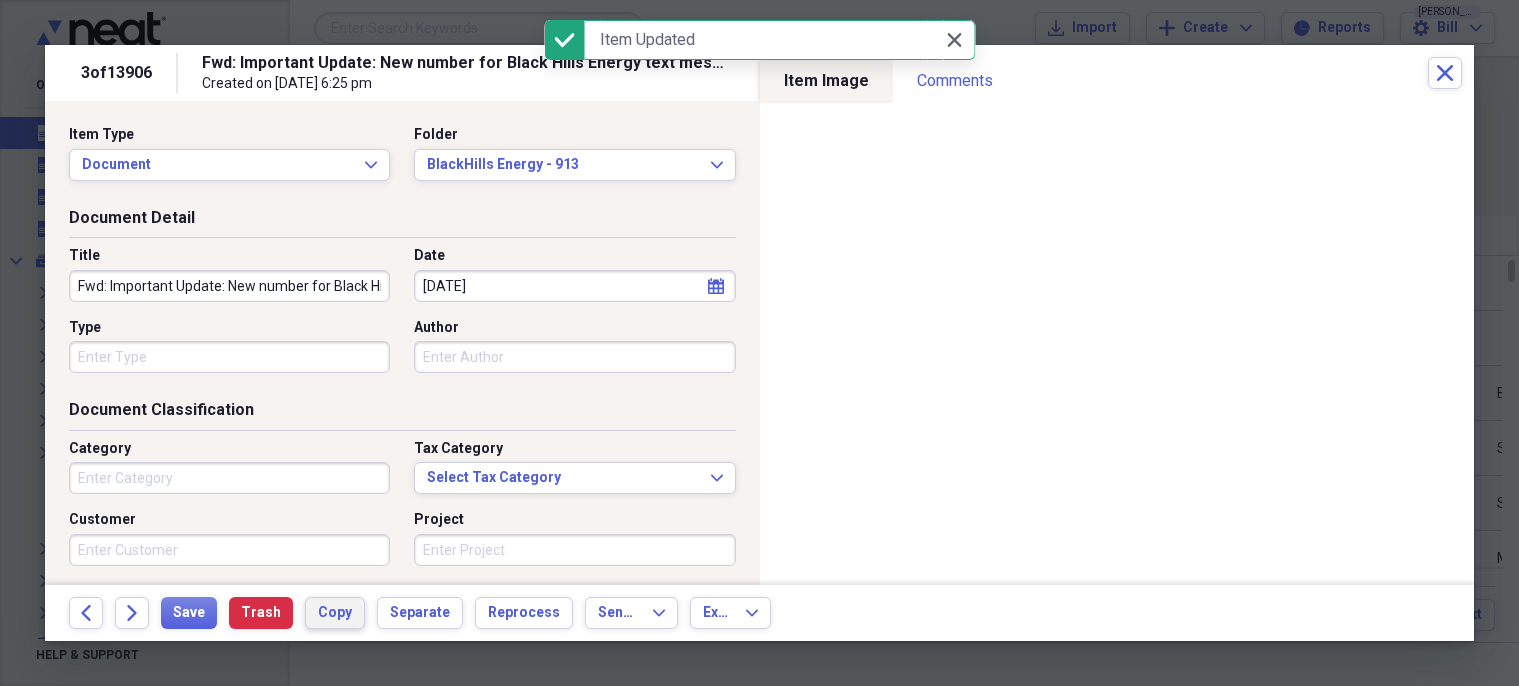 click on "Copy" at bounding box center (335, 613) 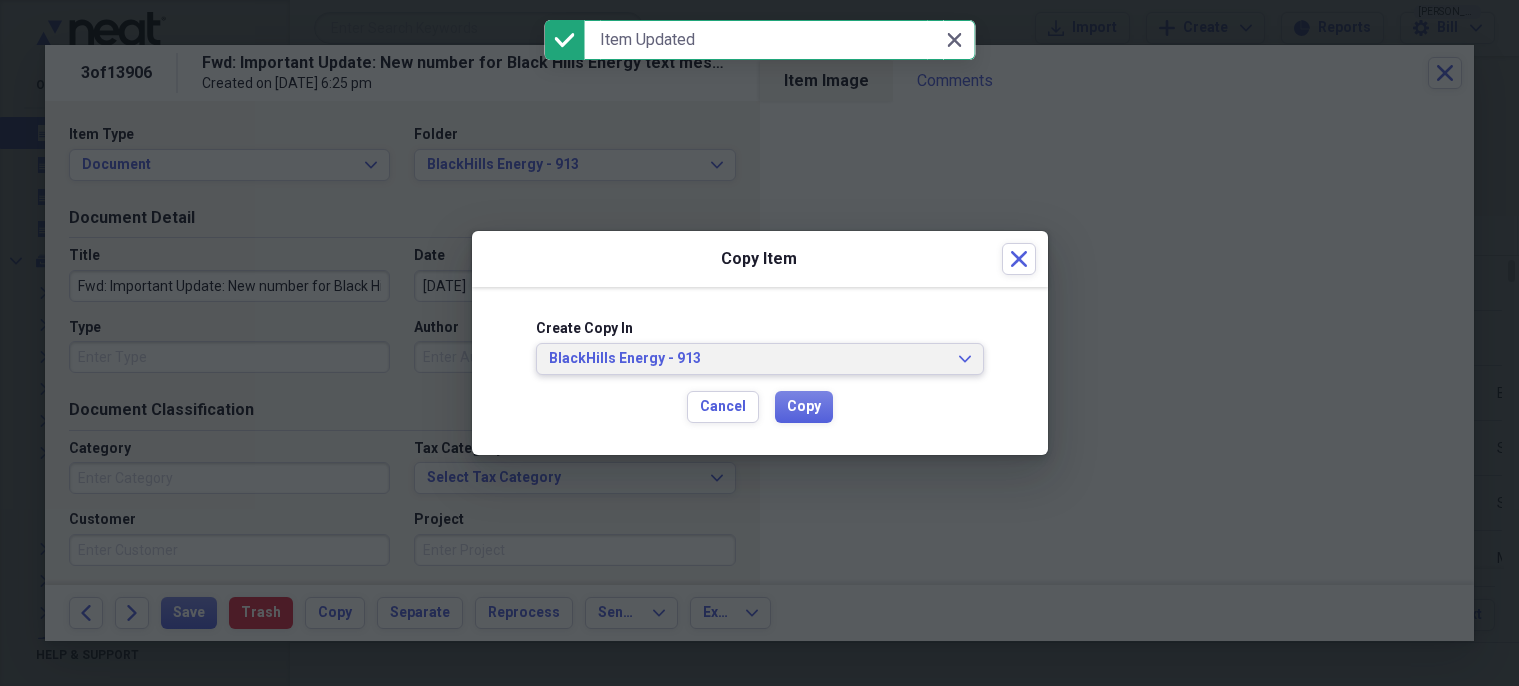 click on "BlackHills Energy - 913" at bounding box center [748, 359] 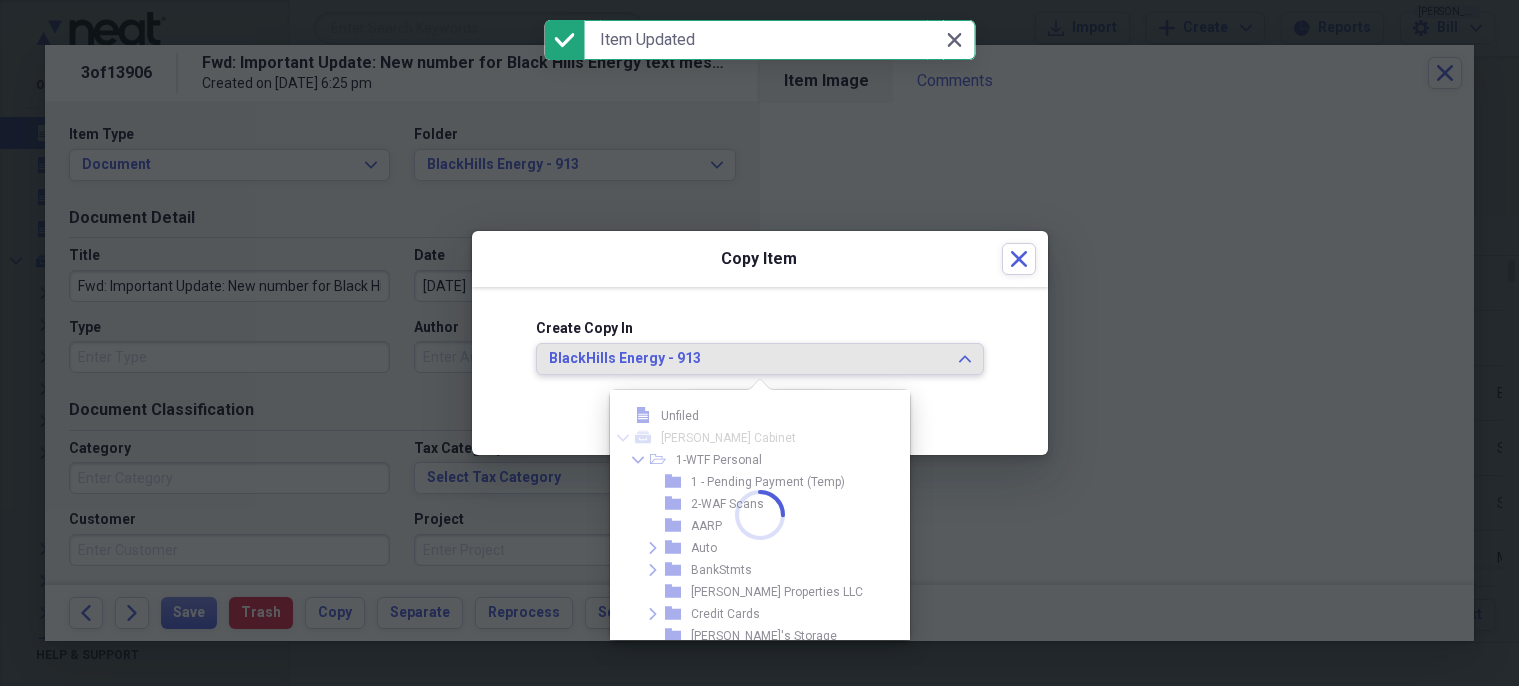 scroll, scrollTop: 327, scrollLeft: 0, axis: vertical 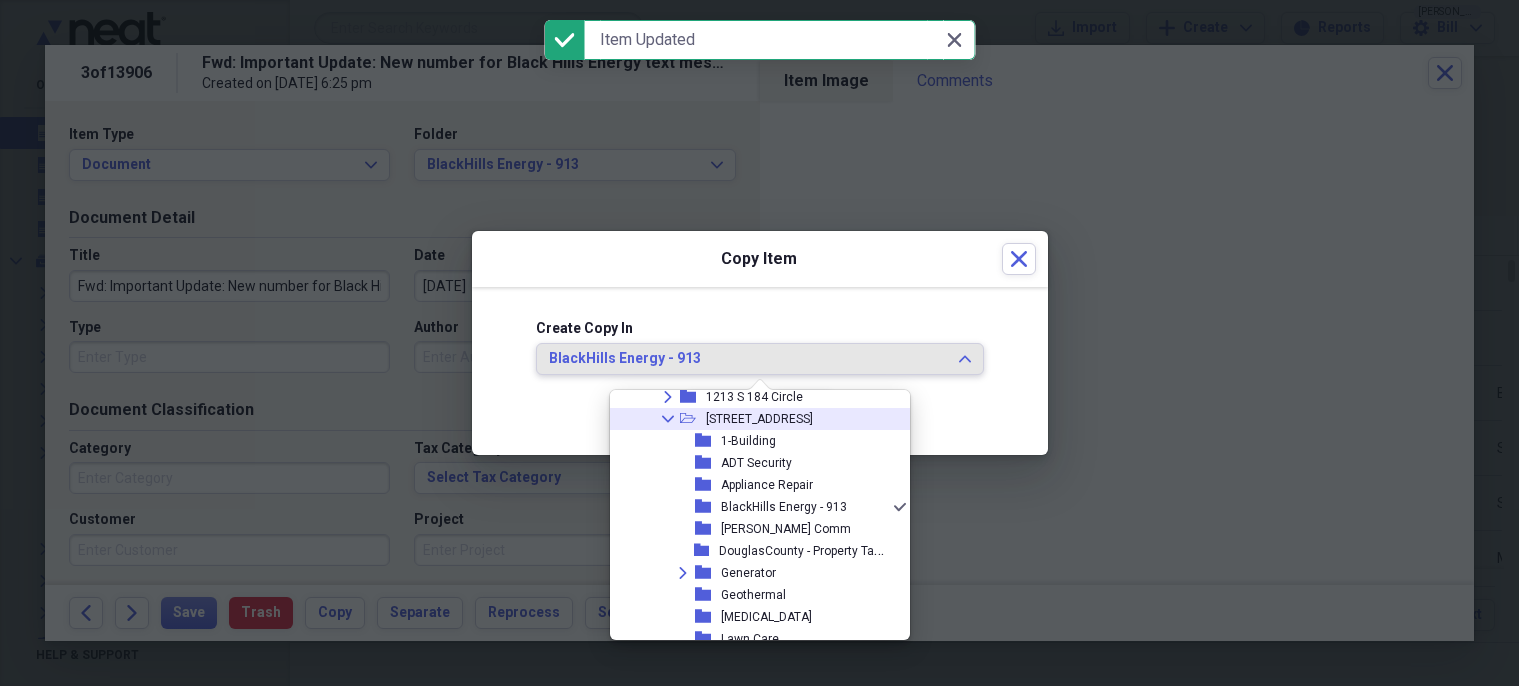 click on "Collapse" 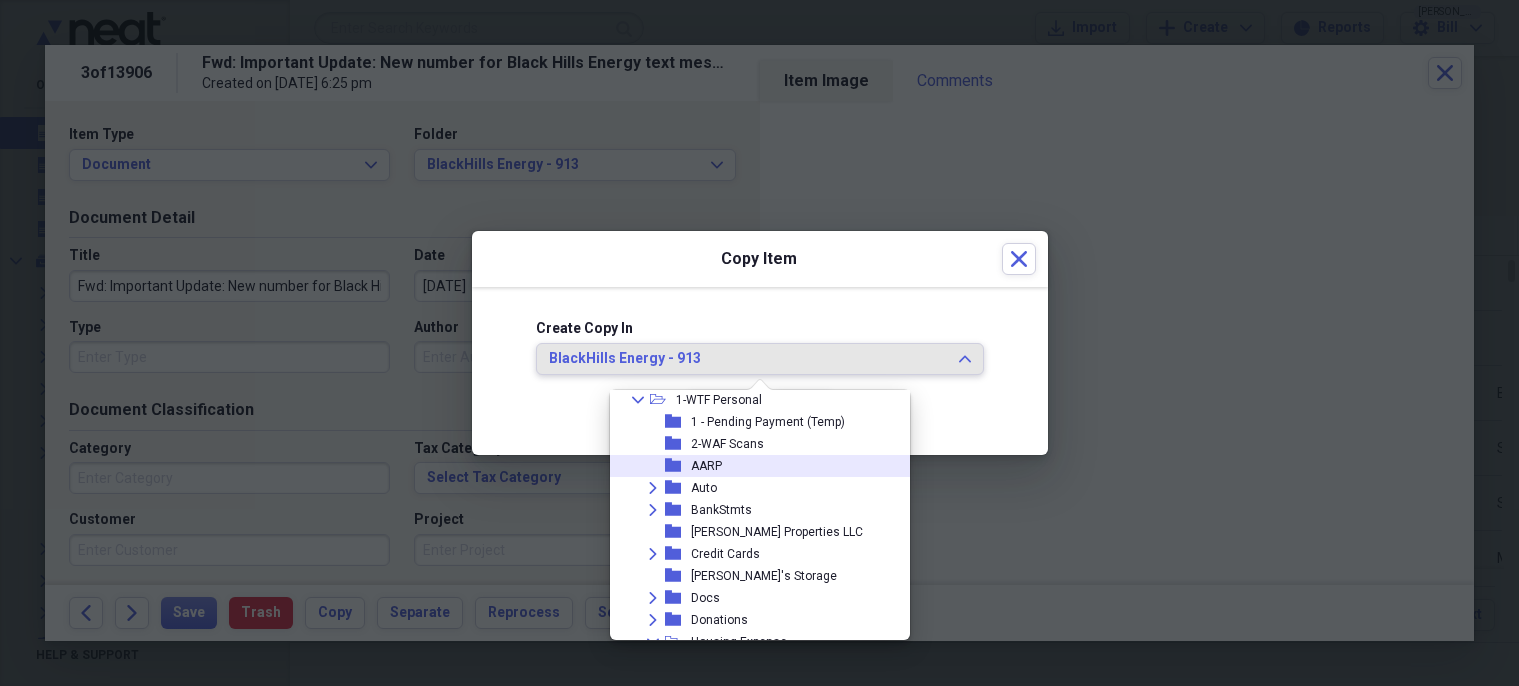 scroll, scrollTop: 0, scrollLeft: 0, axis: both 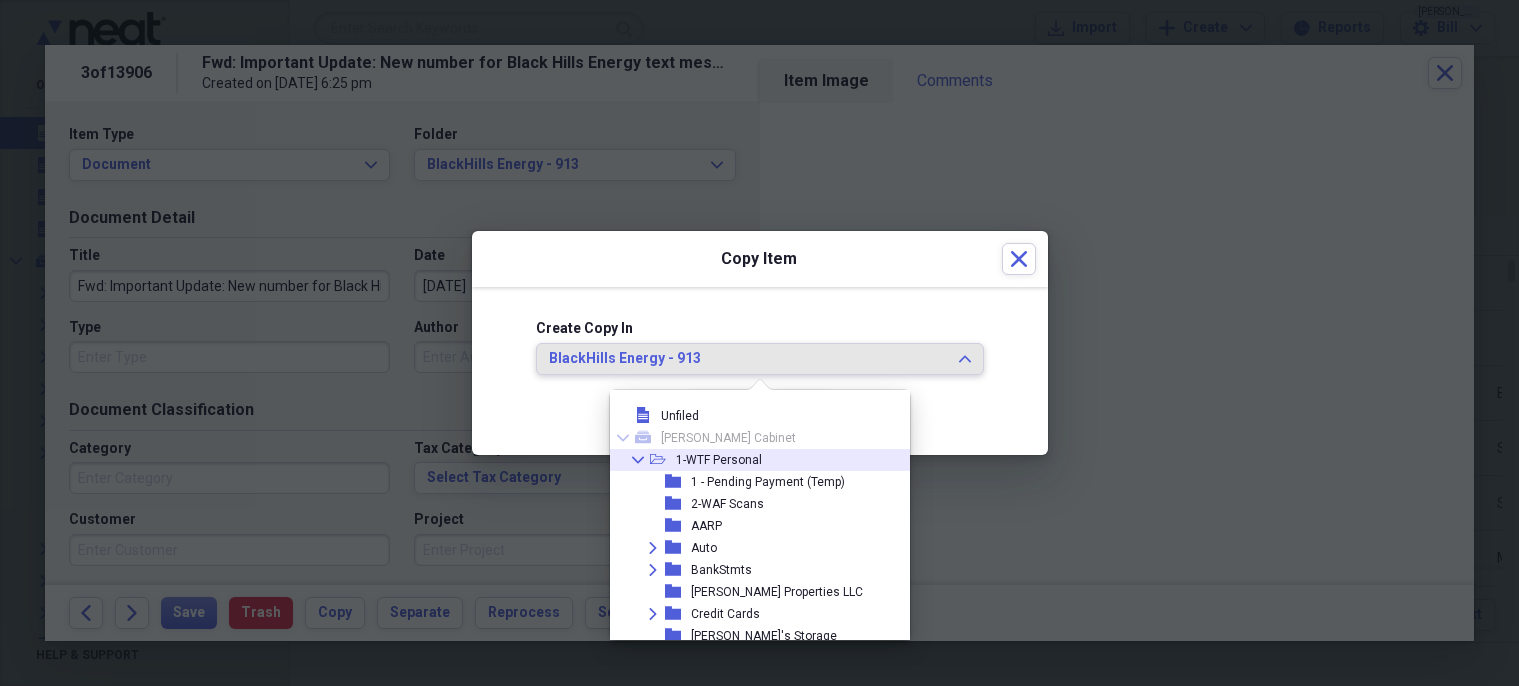 click 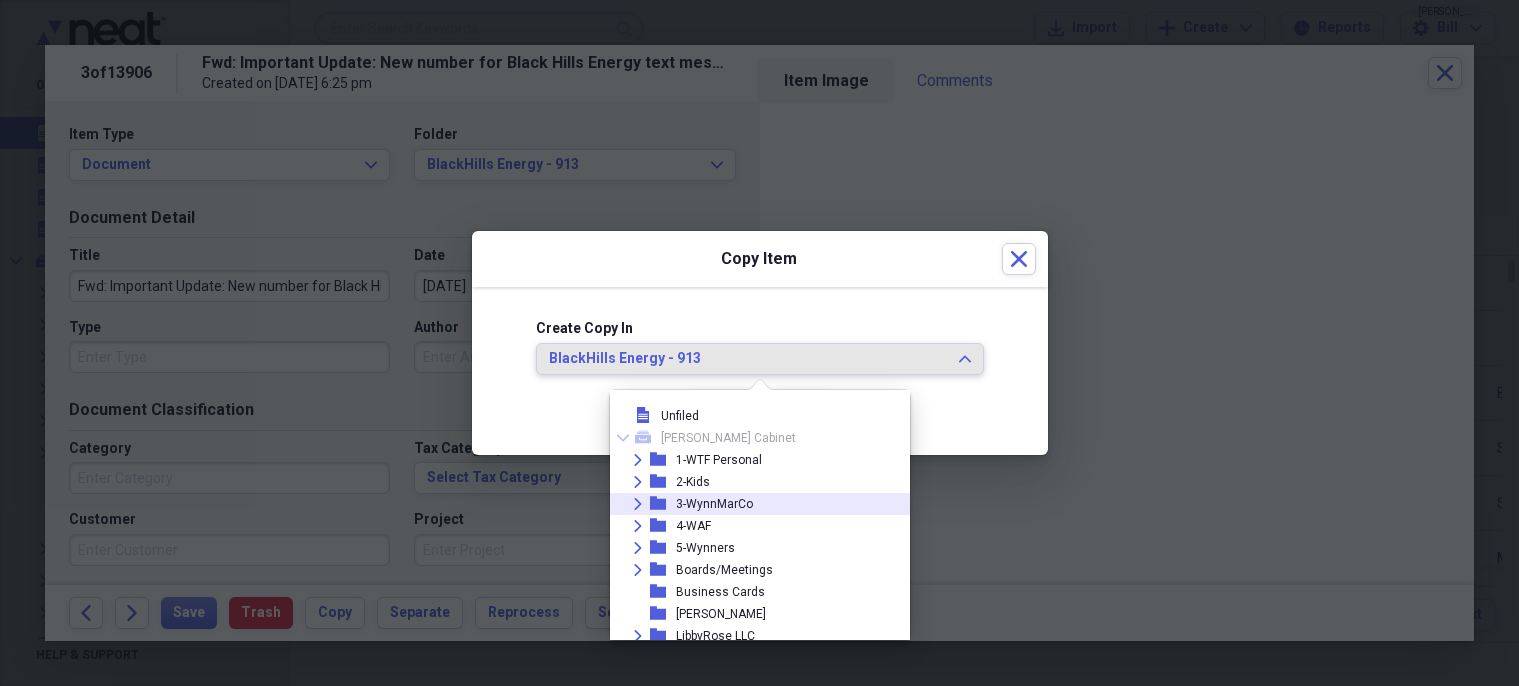click on "Expand" 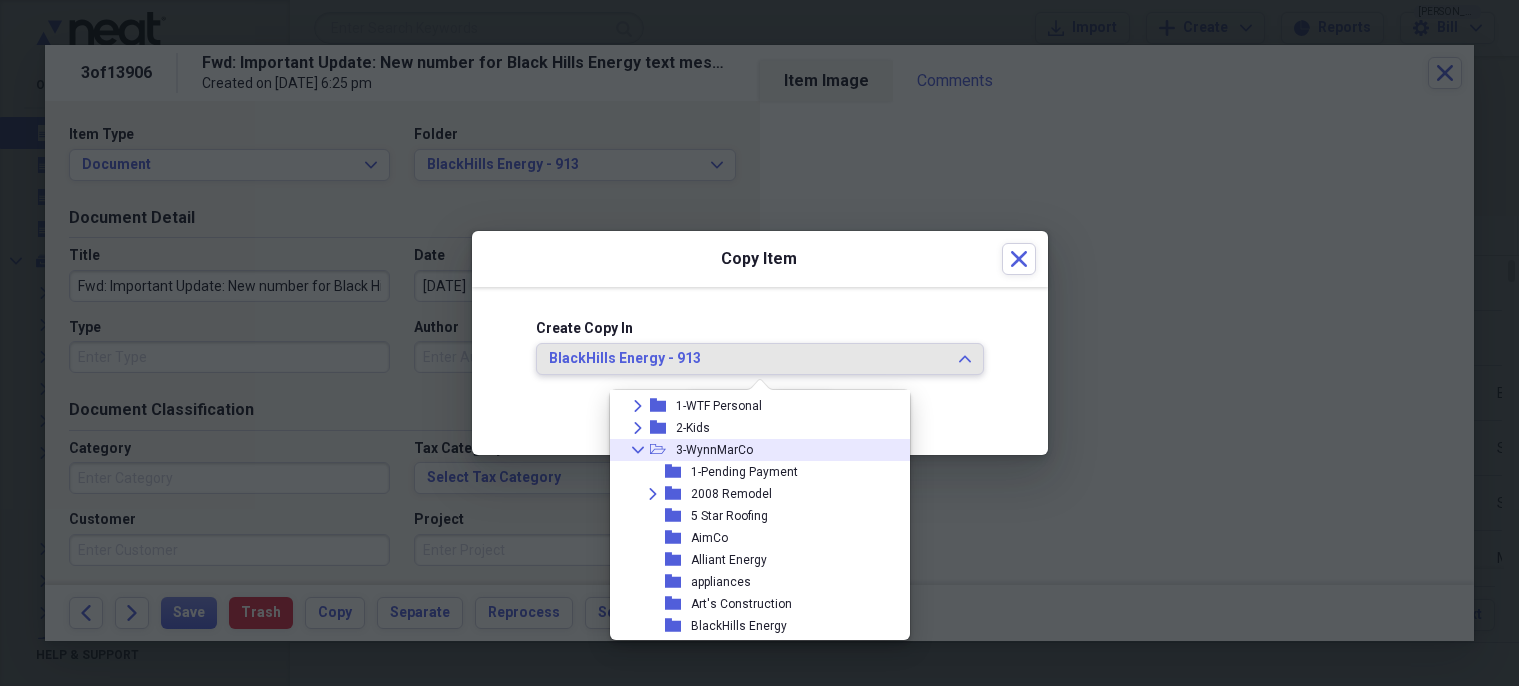 scroll, scrollTop: 100, scrollLeft: 0, axis: vertical 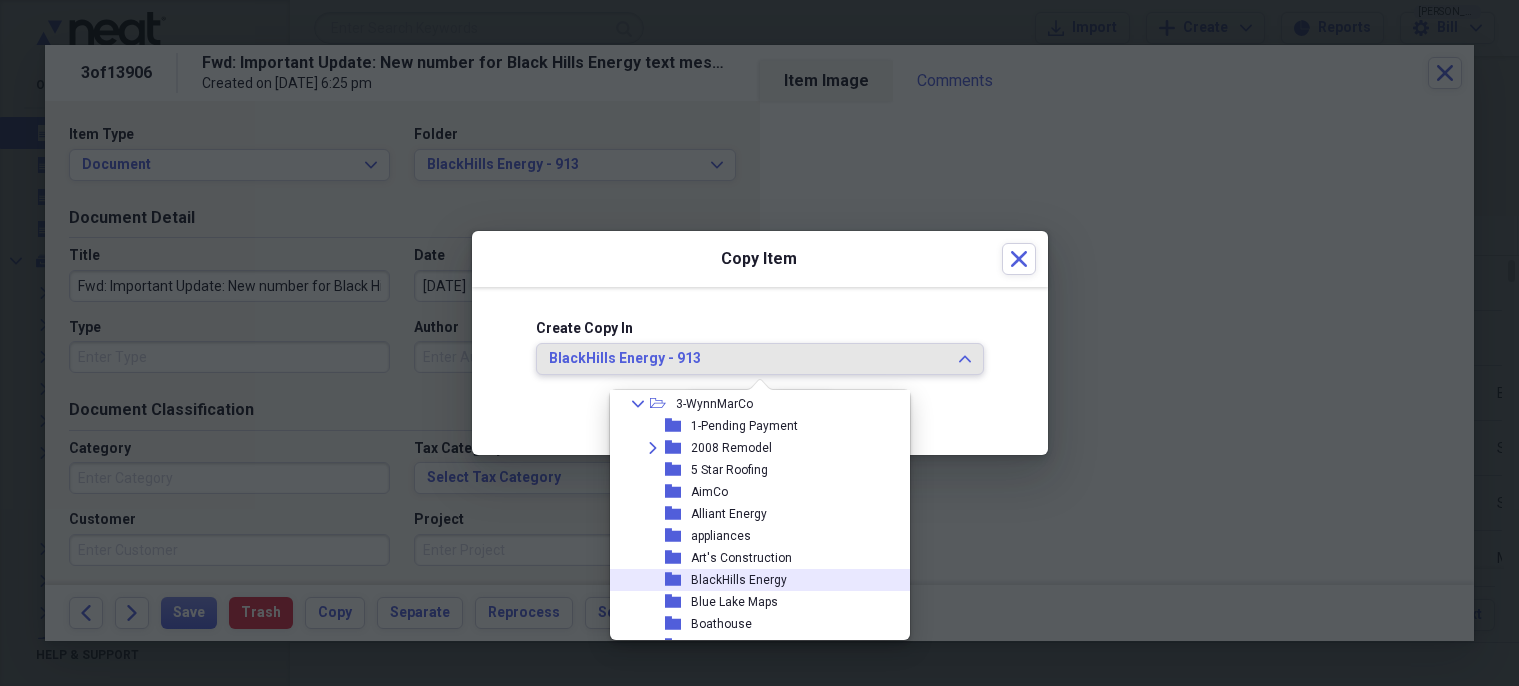 click on "BlackHills Energy" at bounding box center (739, 580) 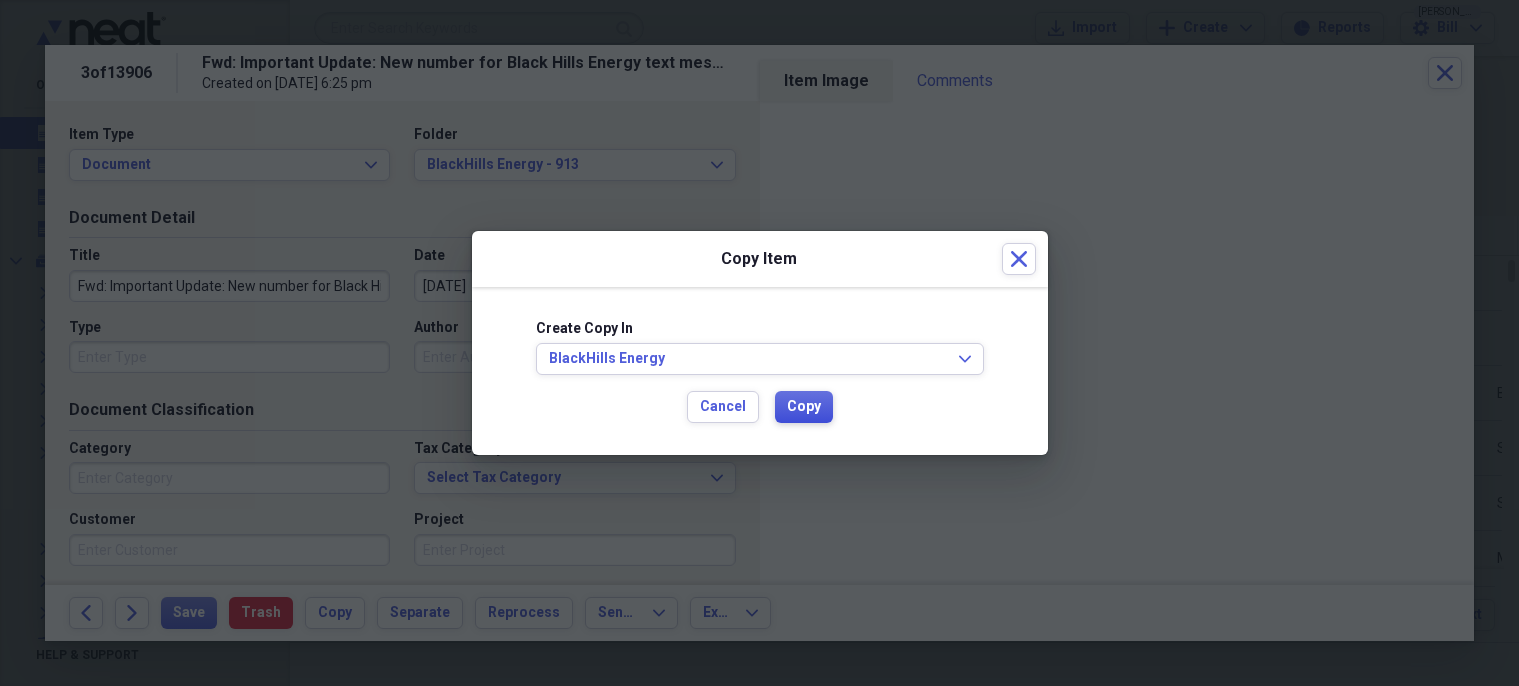 click on "Copy" at bounding box center [804, 407] 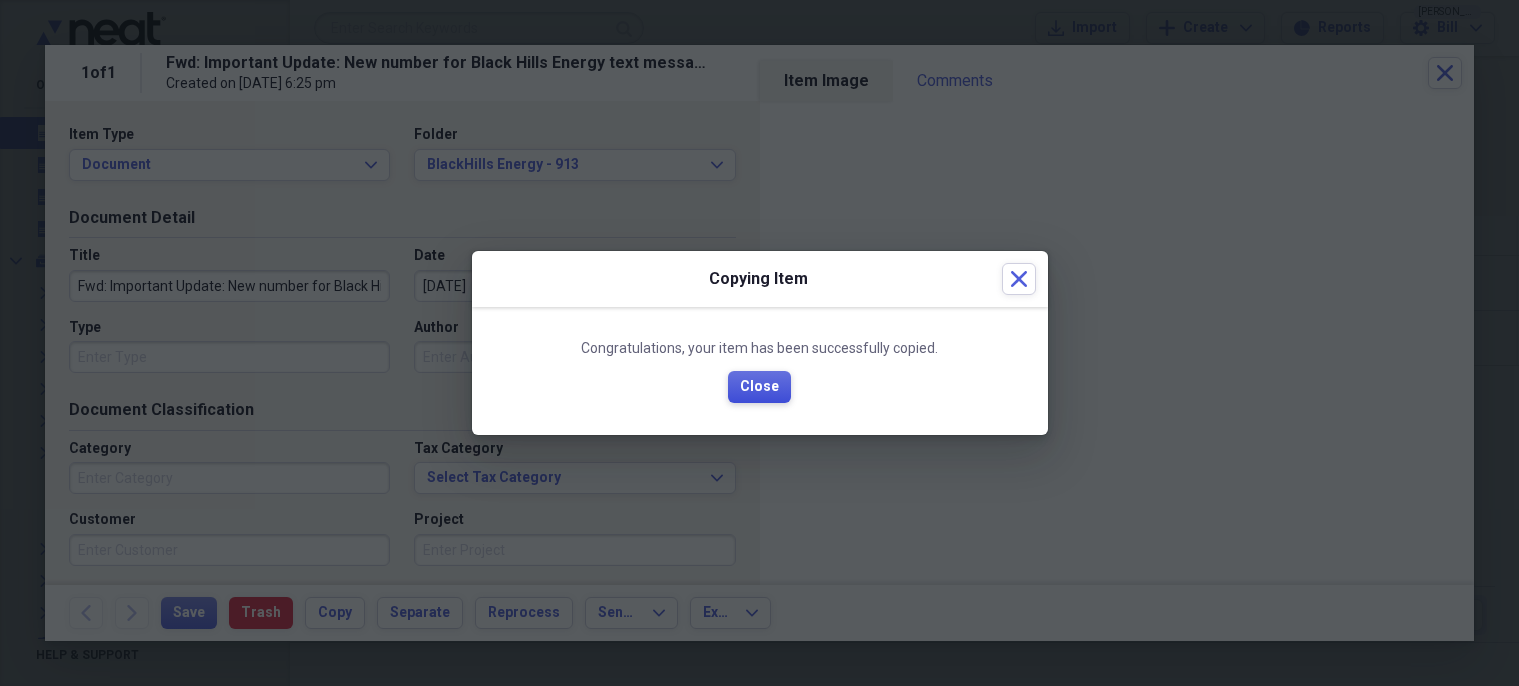 click on "Close" at bounding box center [759, 387] 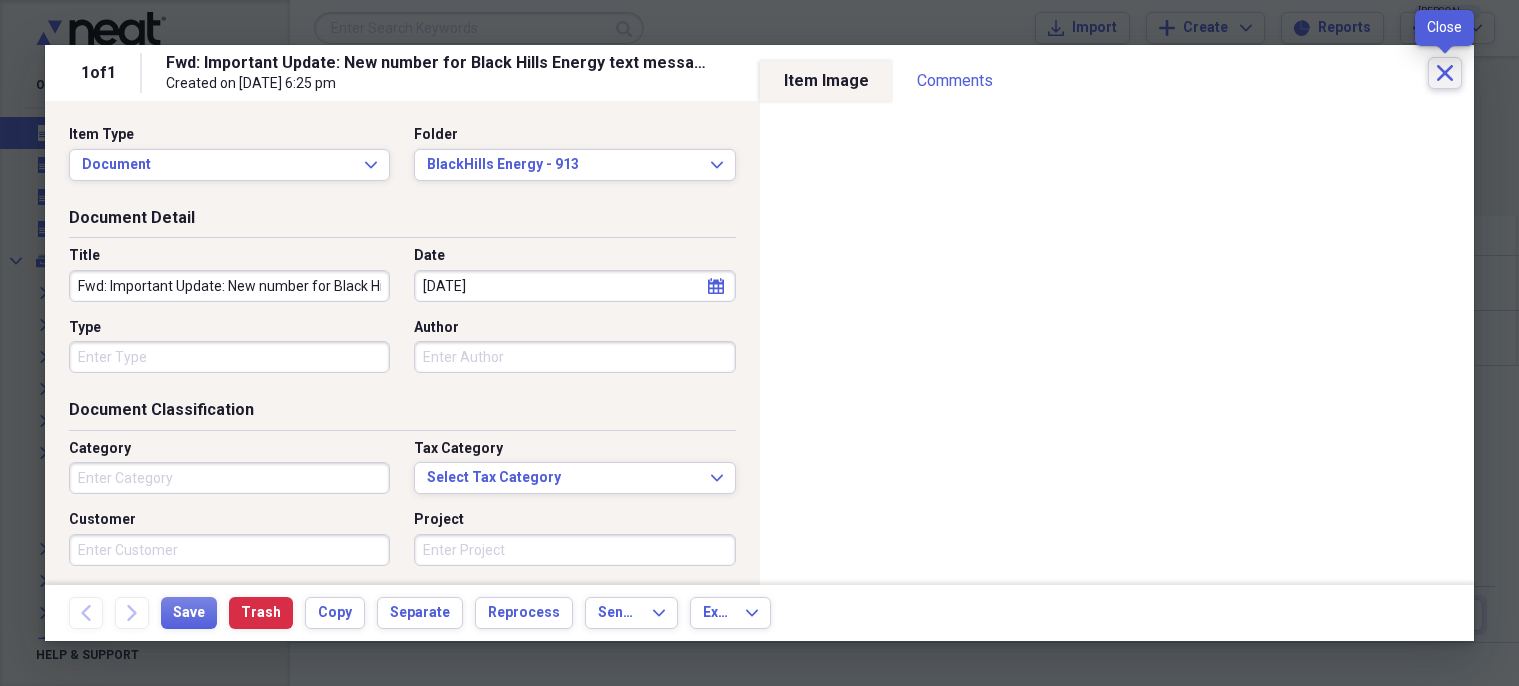 click on "Close" at bounding box center [1445, 73] 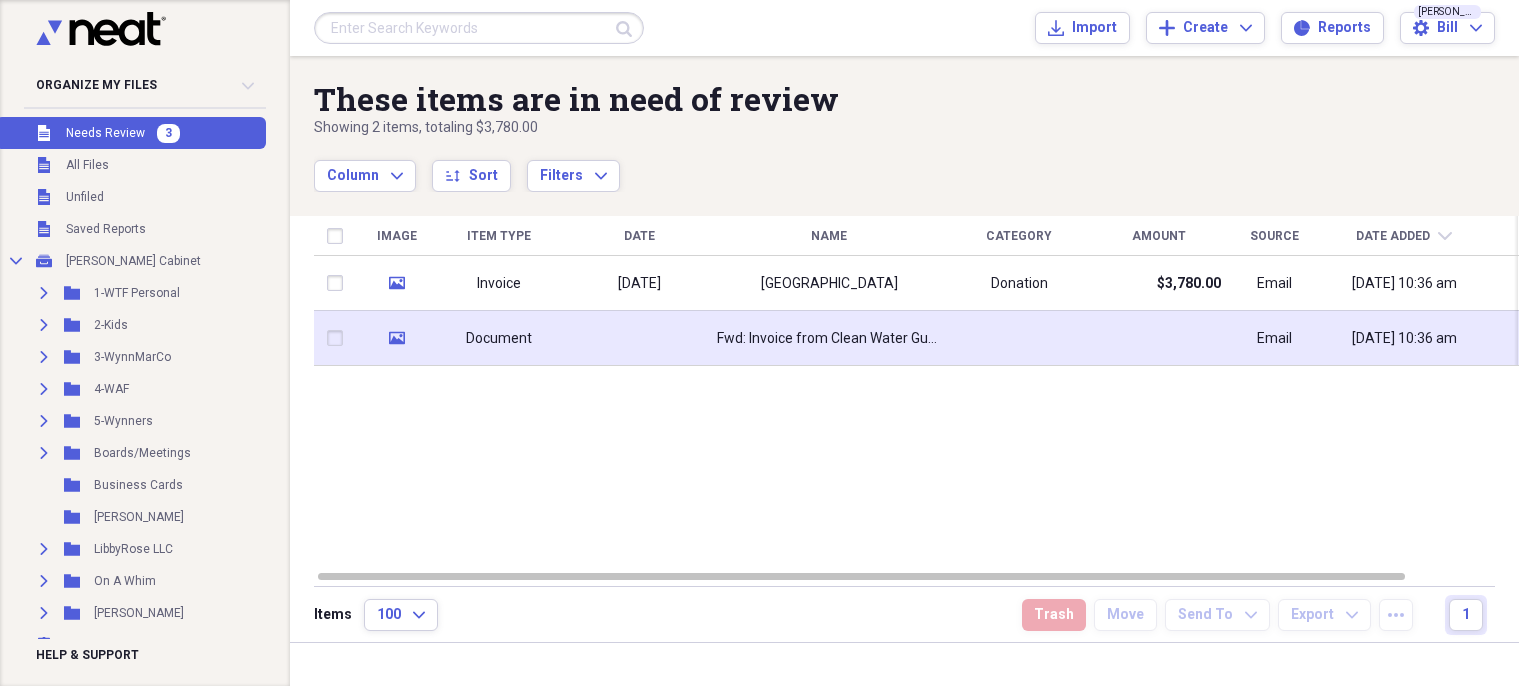 click on "Document" at bounding box center (499, 338) 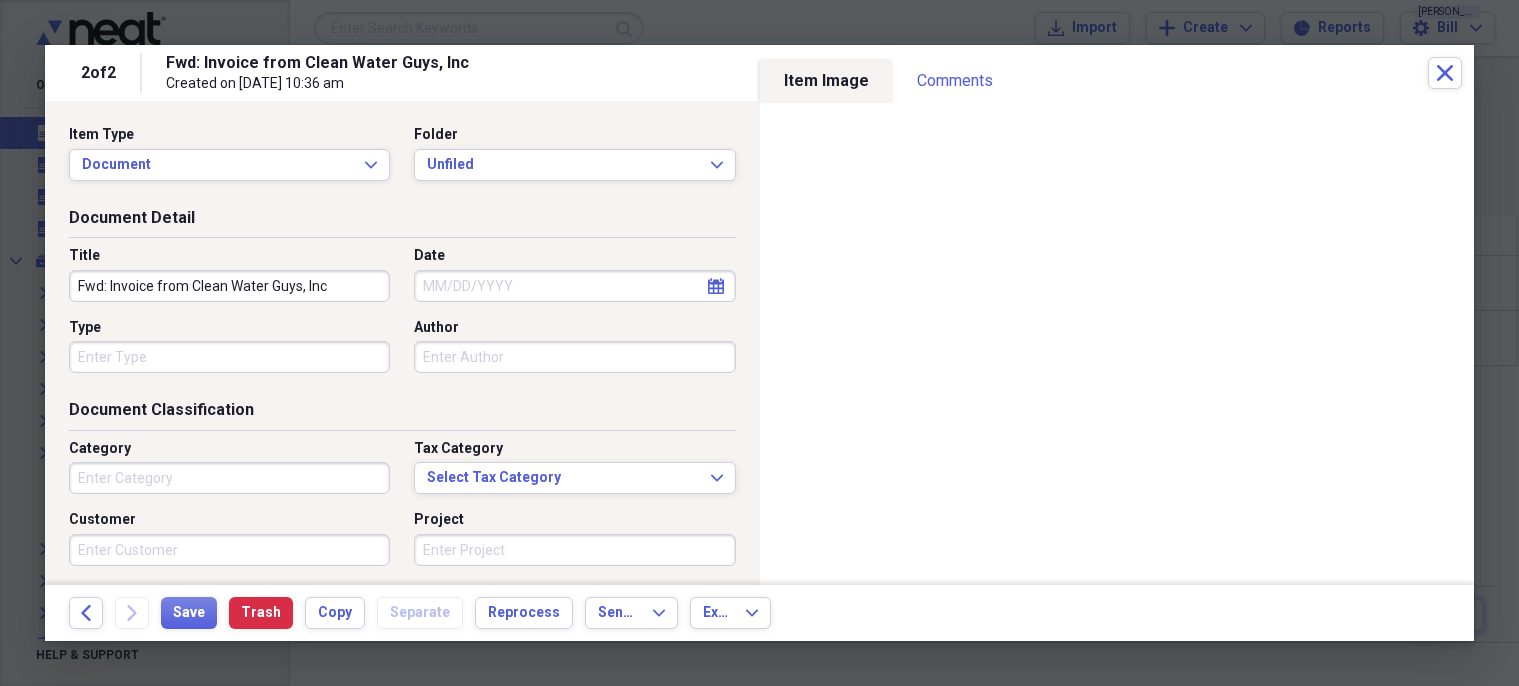 click on "Date" at bounding box center (574, 286) 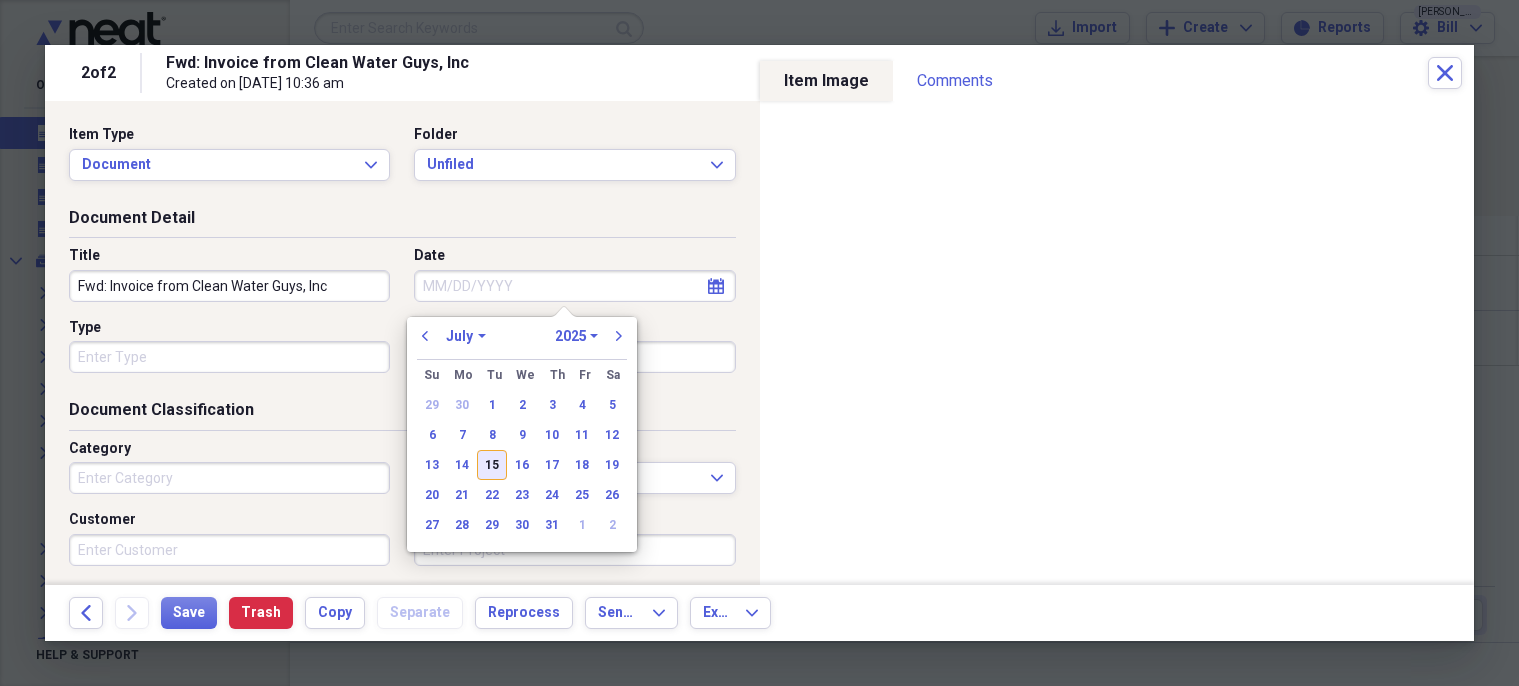 click on "15" at bounding box center [492, 465] 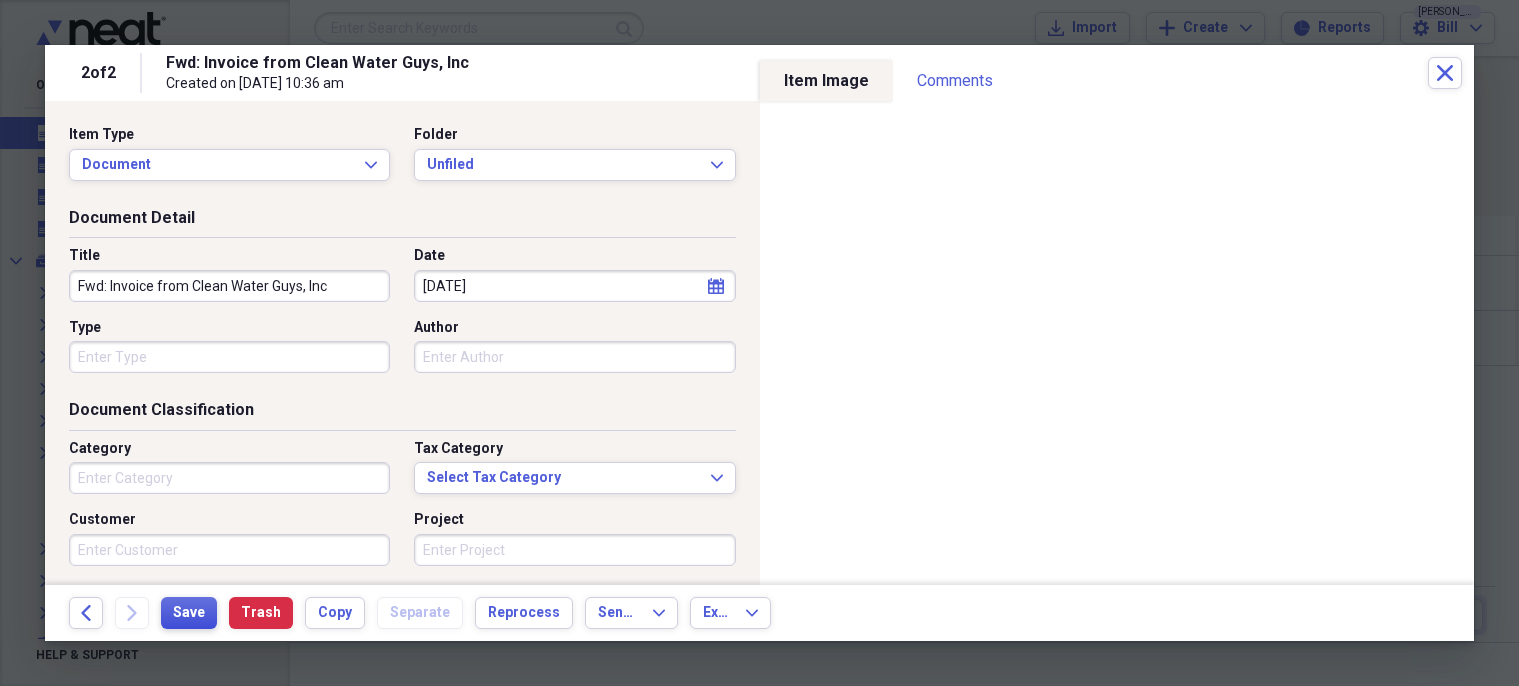 click on "Save" at bounding box center [189, 613] 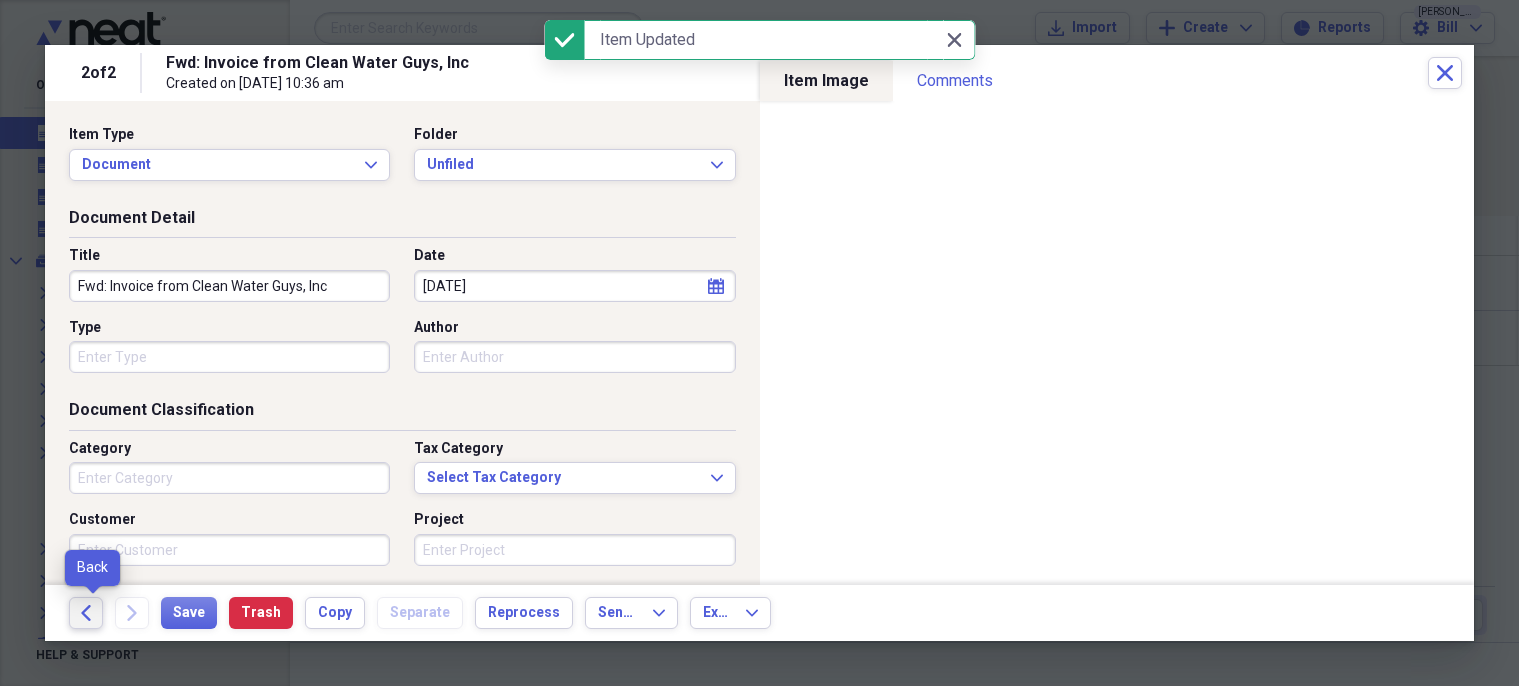 click 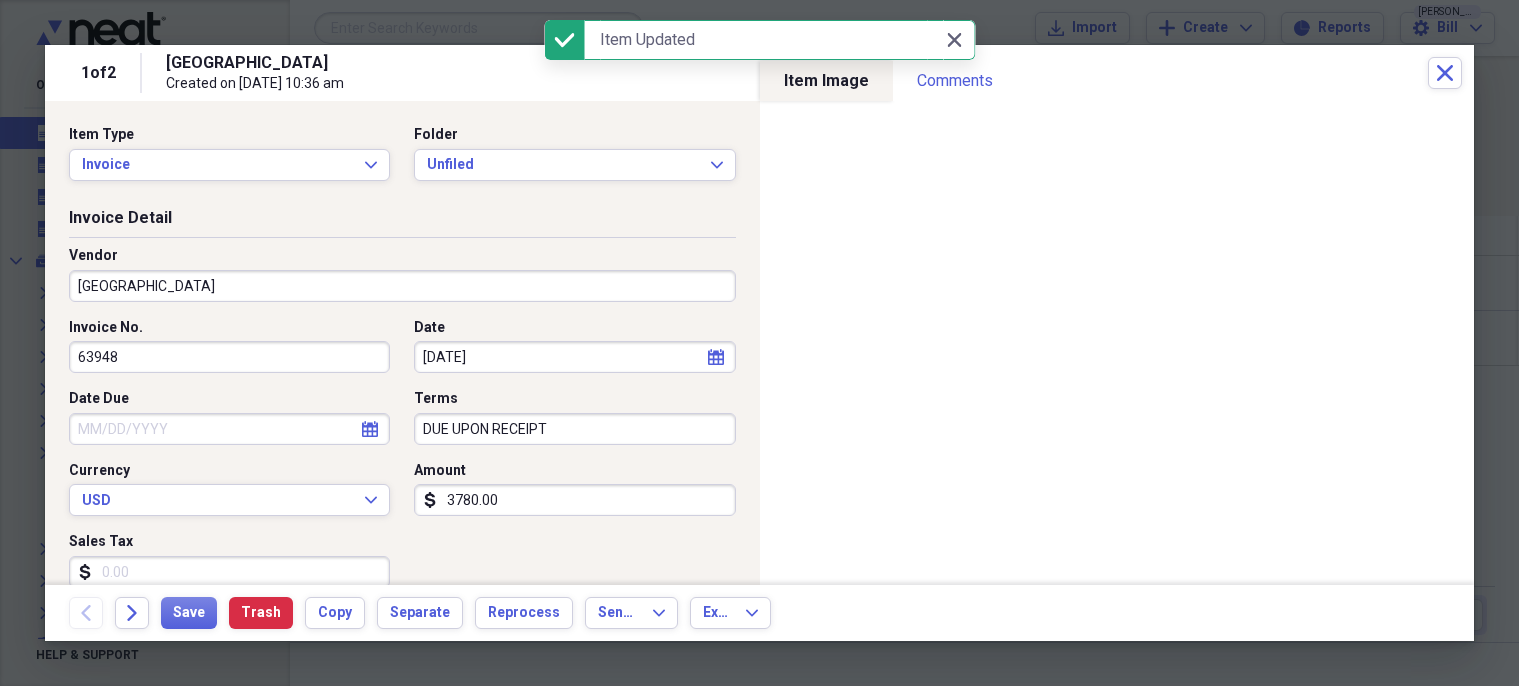 click on "[GEOGRAPHIC_DATA]" at bounding box center (402, 286) 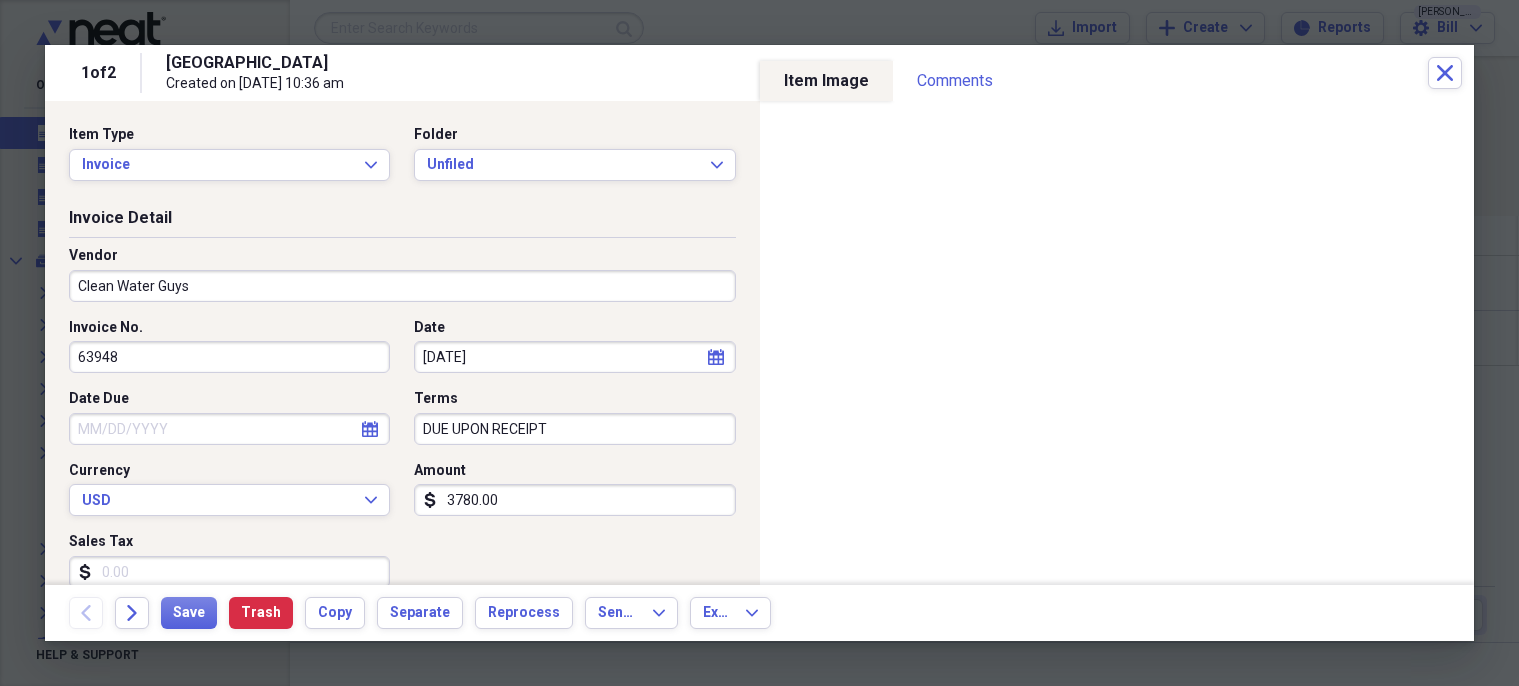 type on "Clean Water Guys" 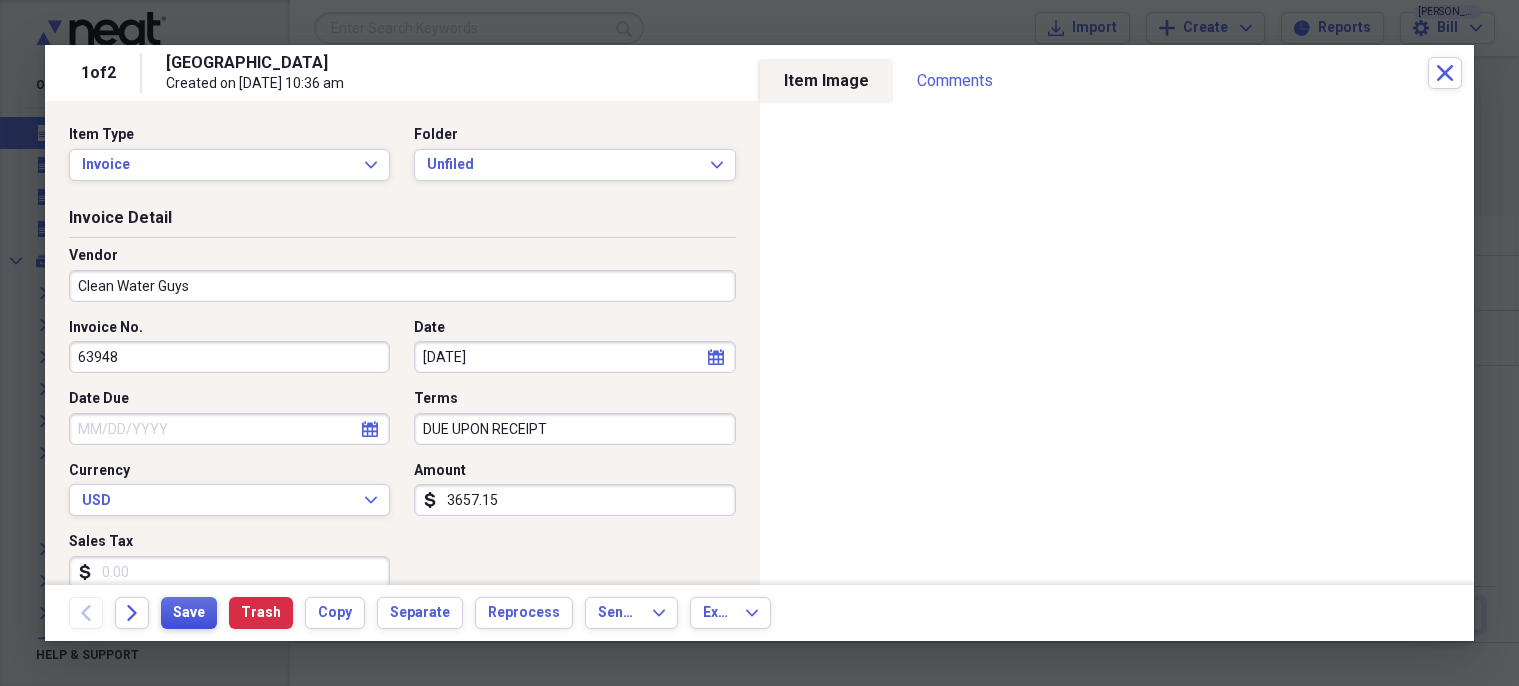 type on "3657.15" 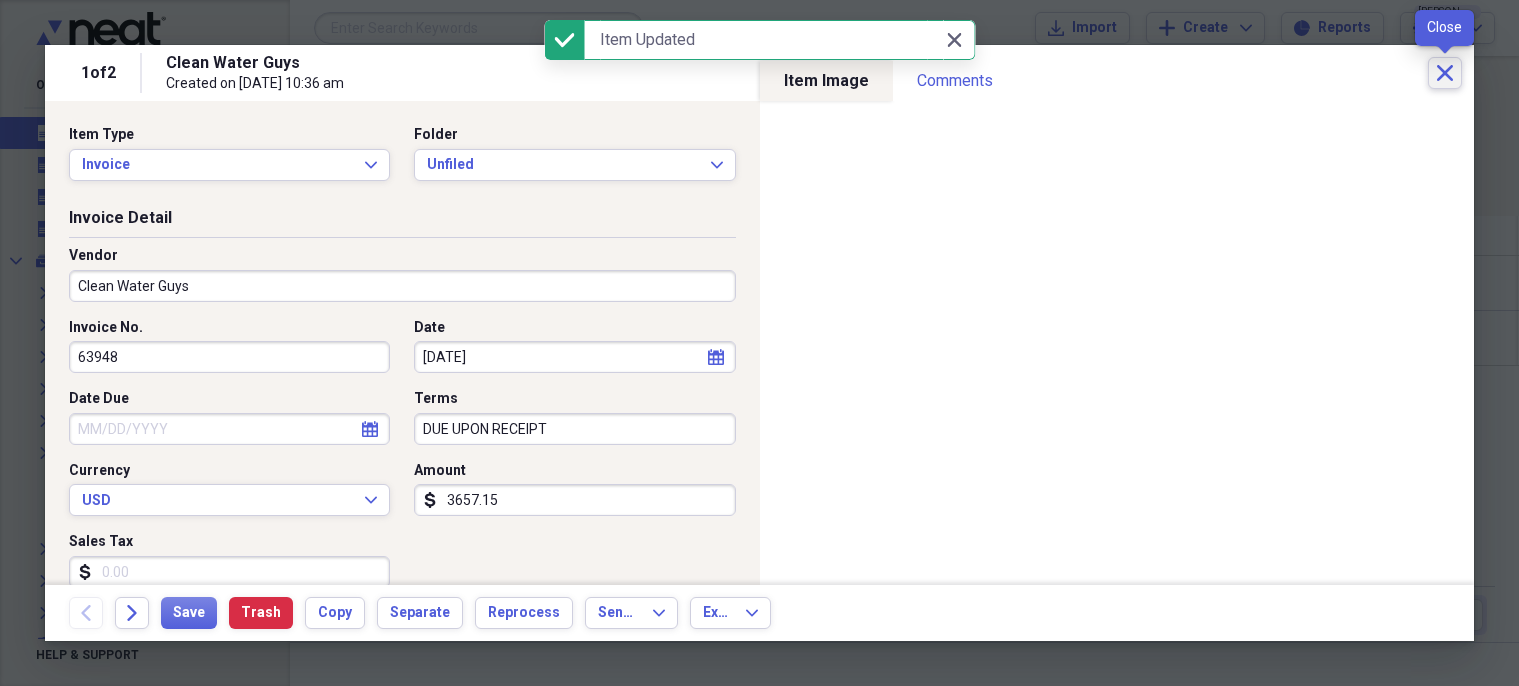 click on "Close" 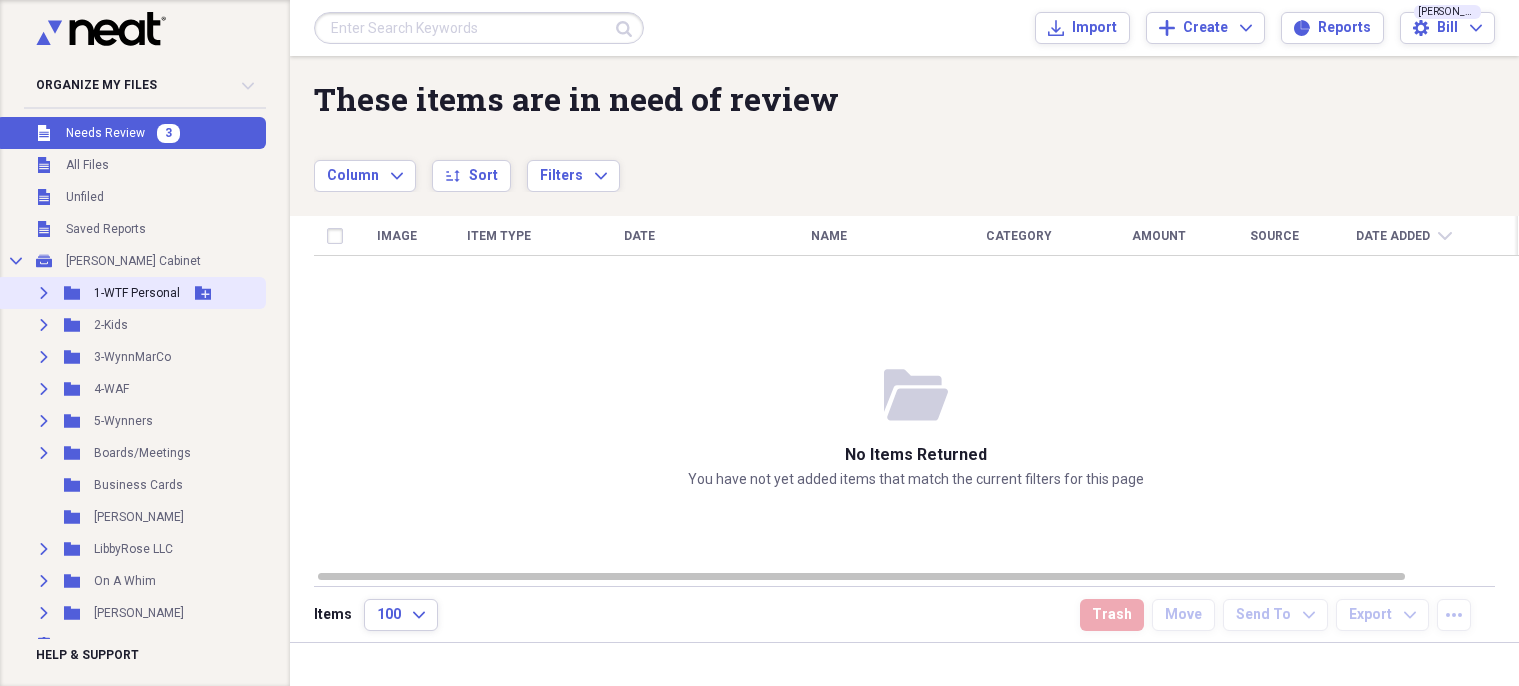 click on "Expand" 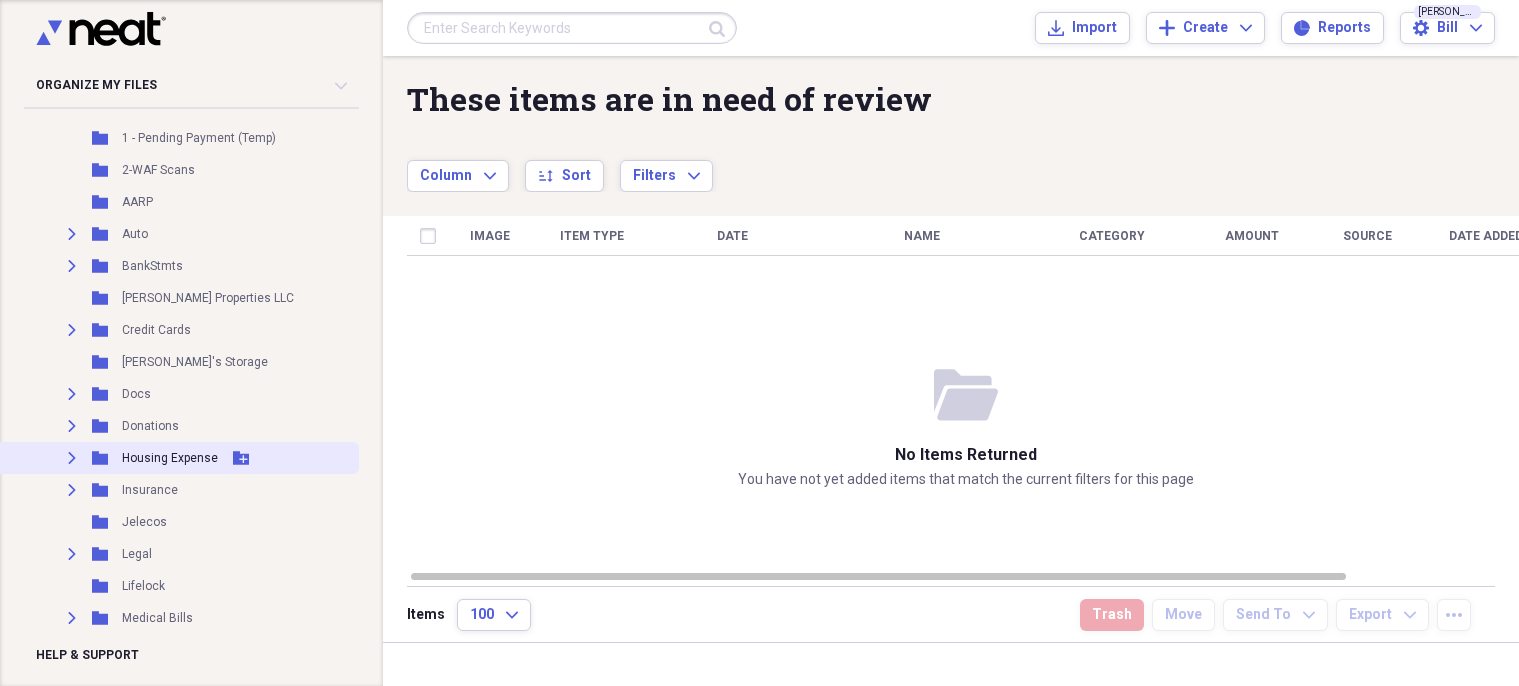 scroll, scrollTop: 200, scrollLeft: 0, axis: vertical 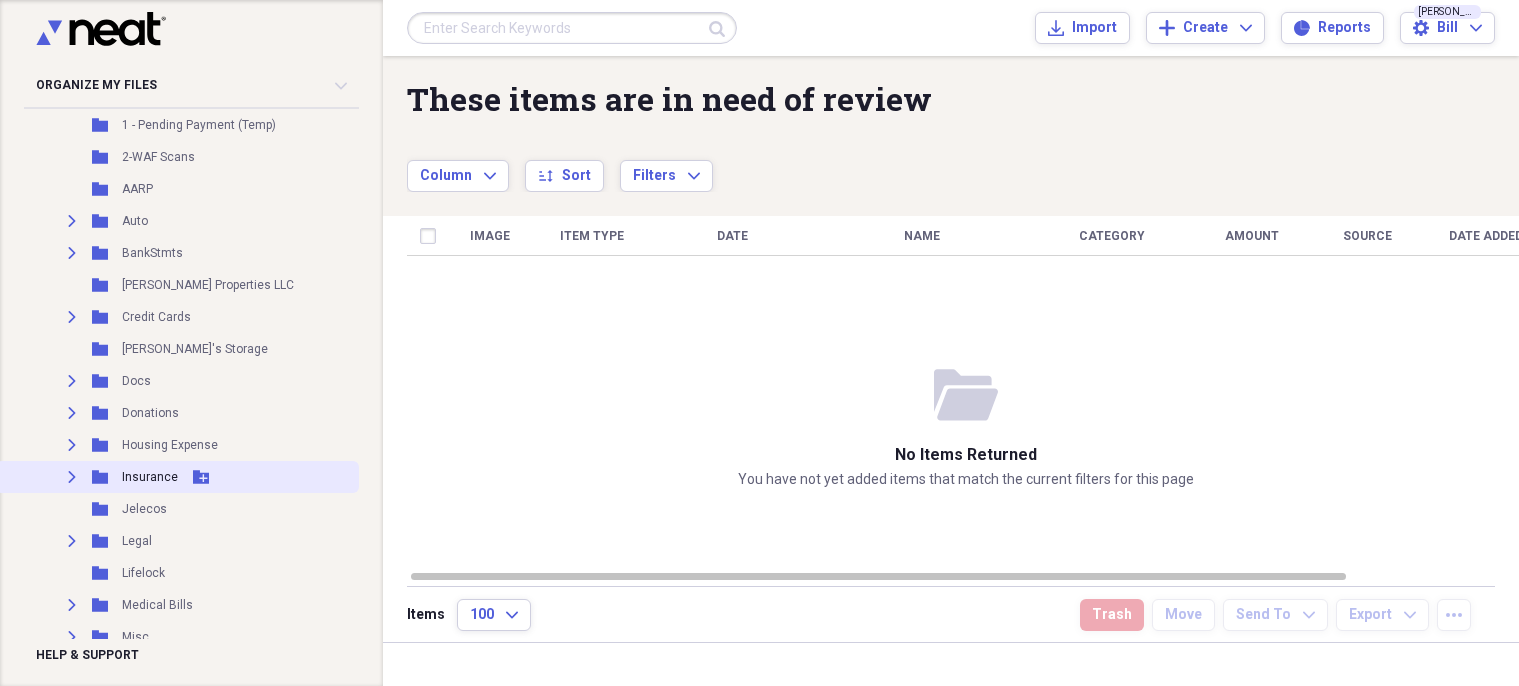 click 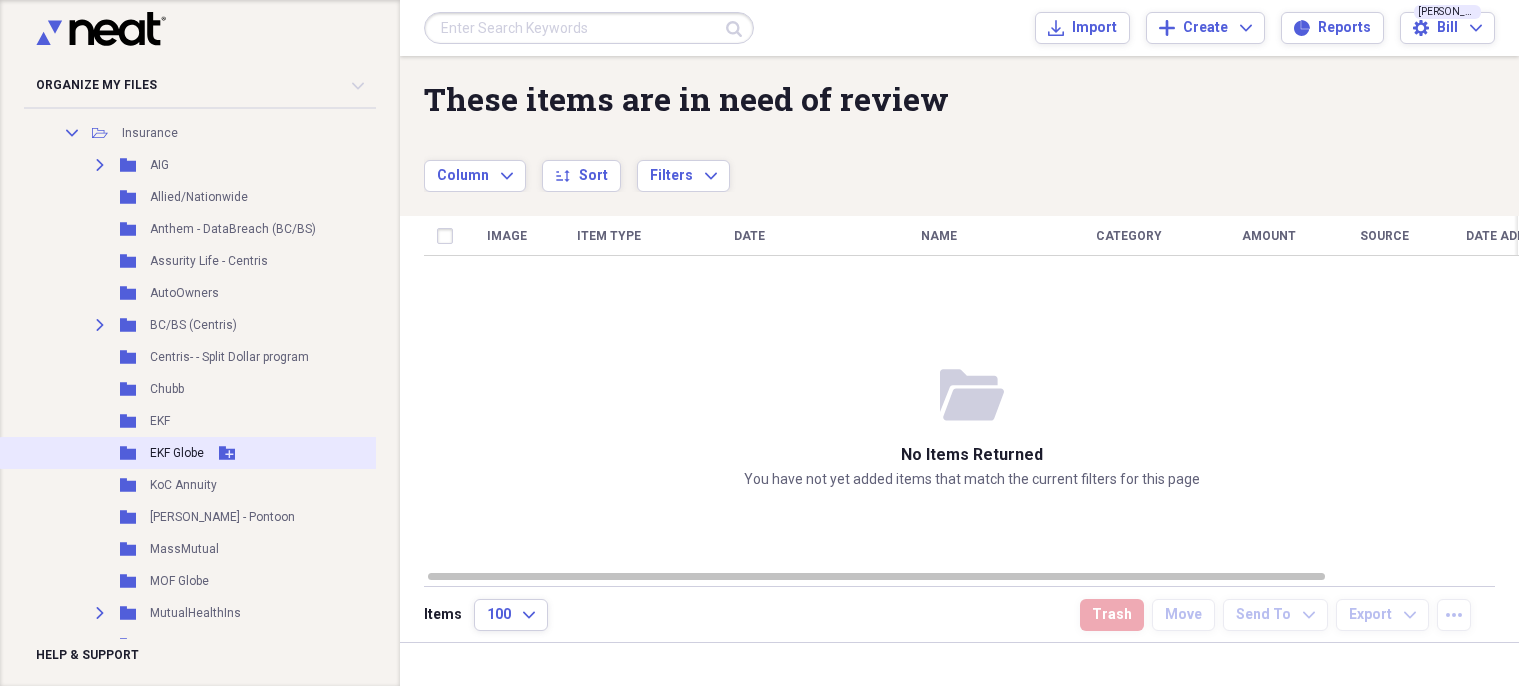 scroll, scrollTop: 500, scrollLeft: 0, axis: vertical 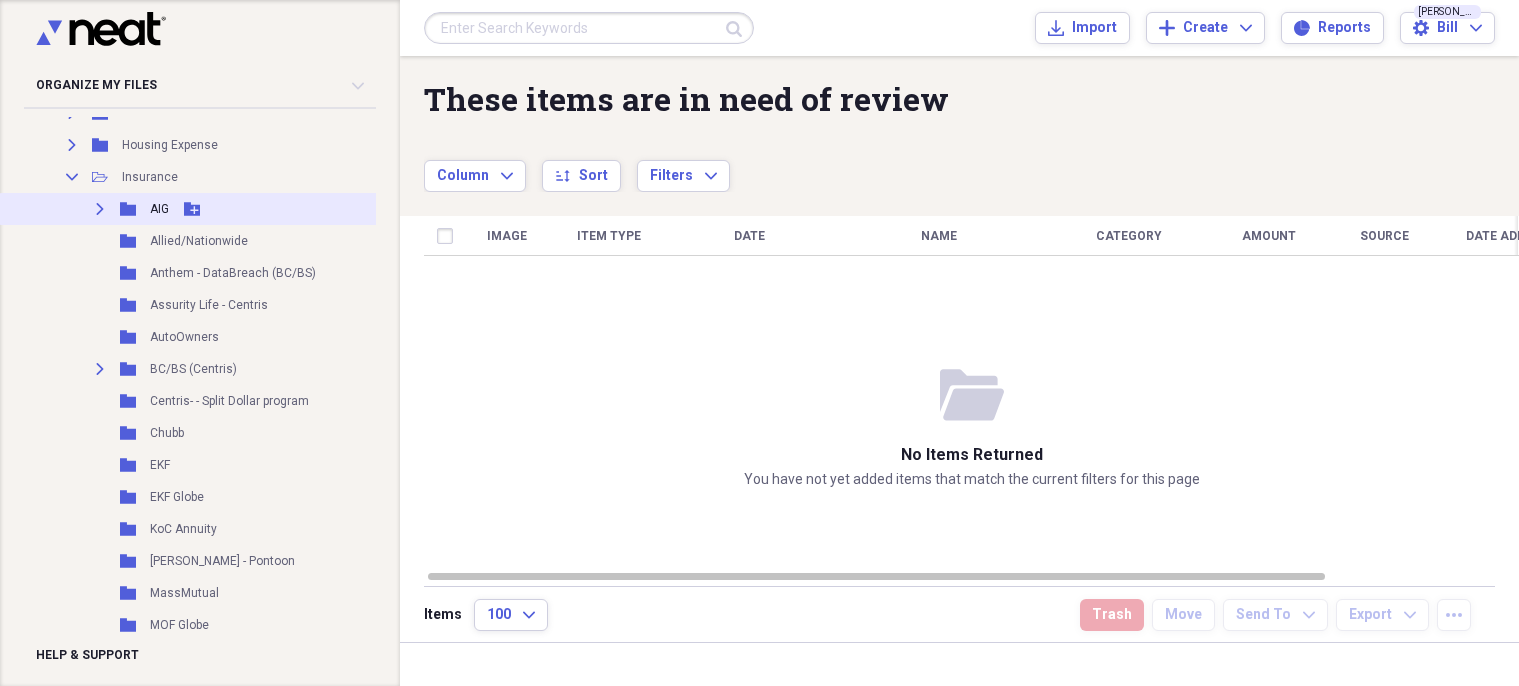 click on "Expand" 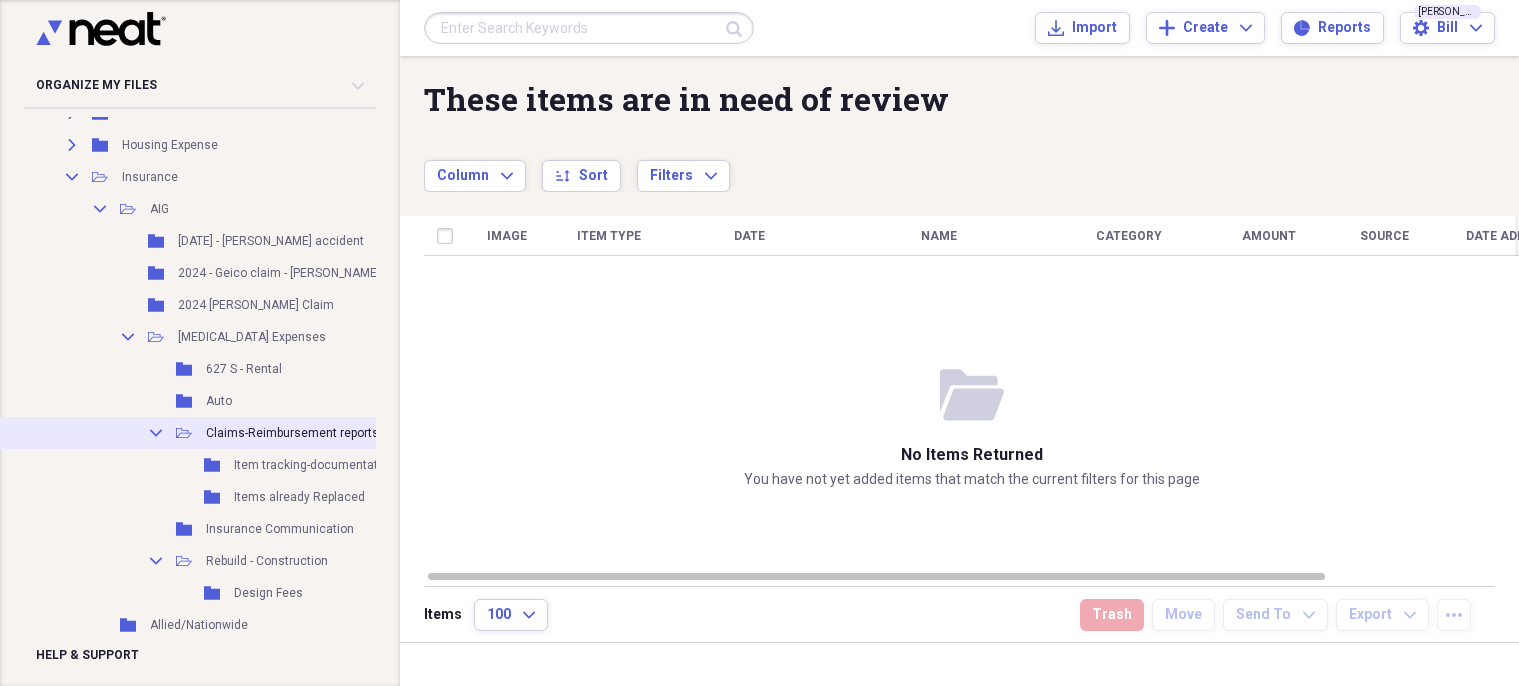 scroll, scrollTop: 600, scrollLeft: 0, axis: vertical 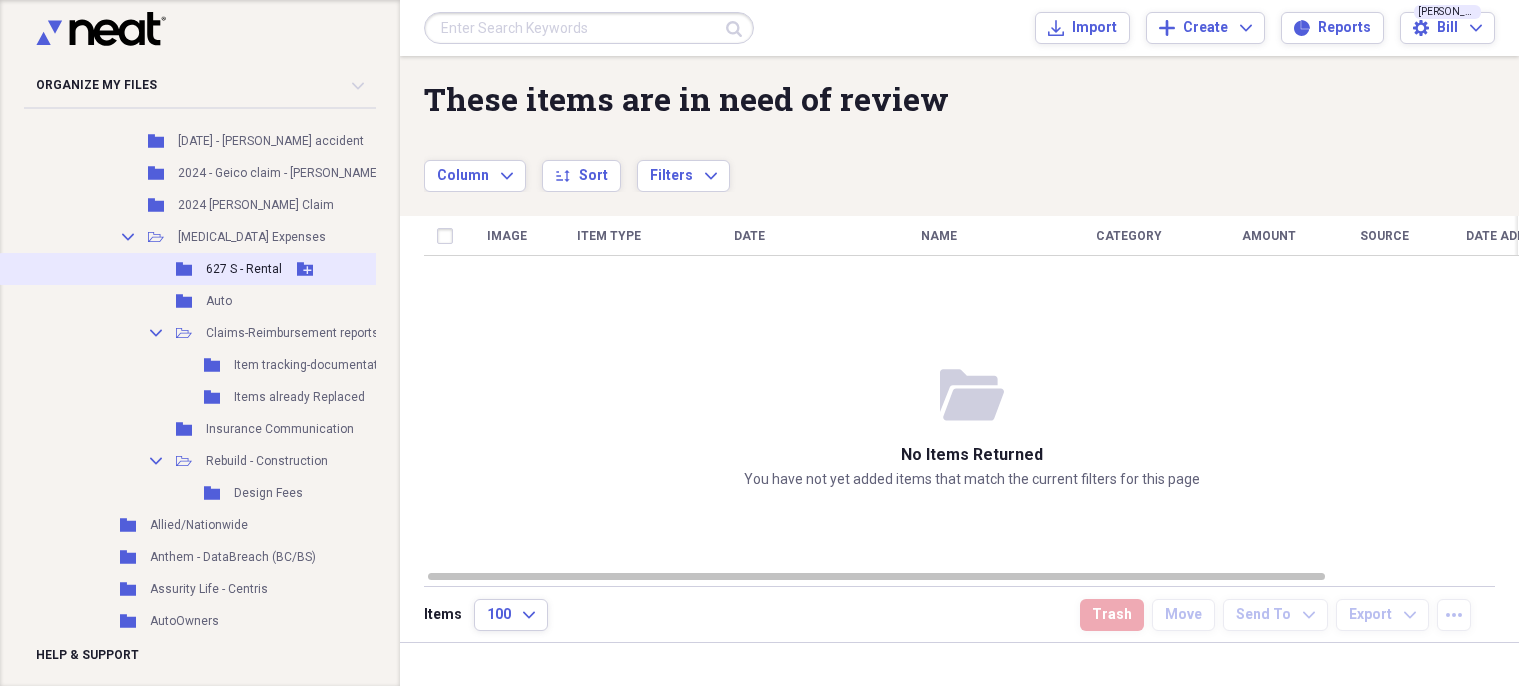 click 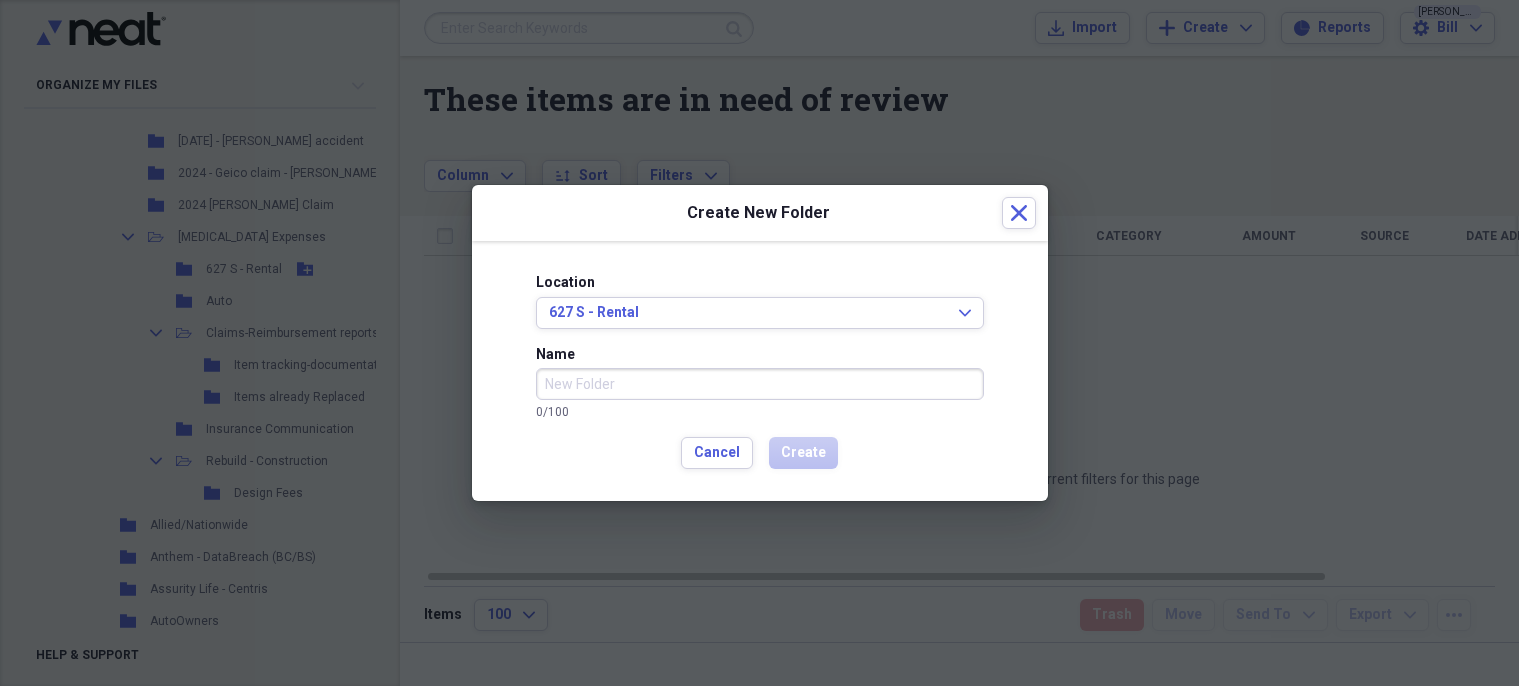 click on "Name" at bounding box center [760, 384] 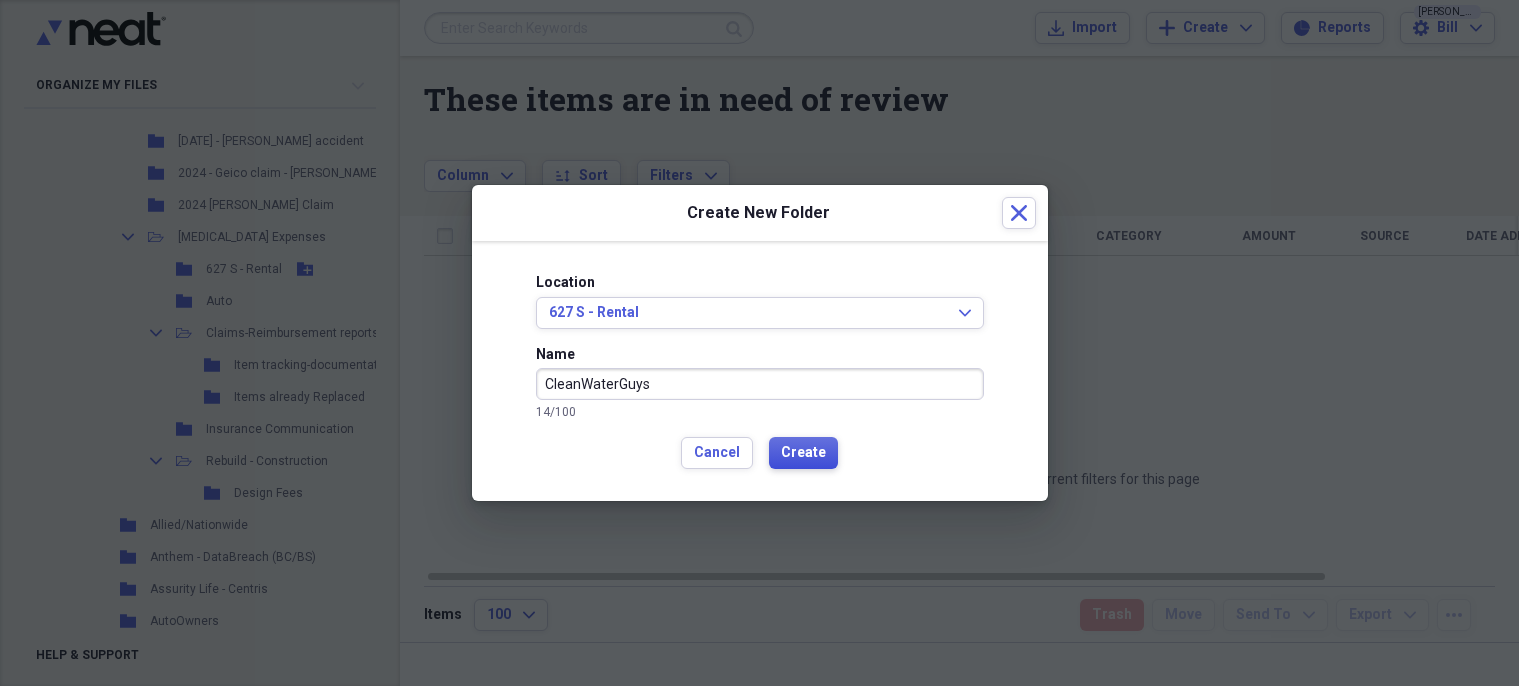 type on "CleanWaterGuys" 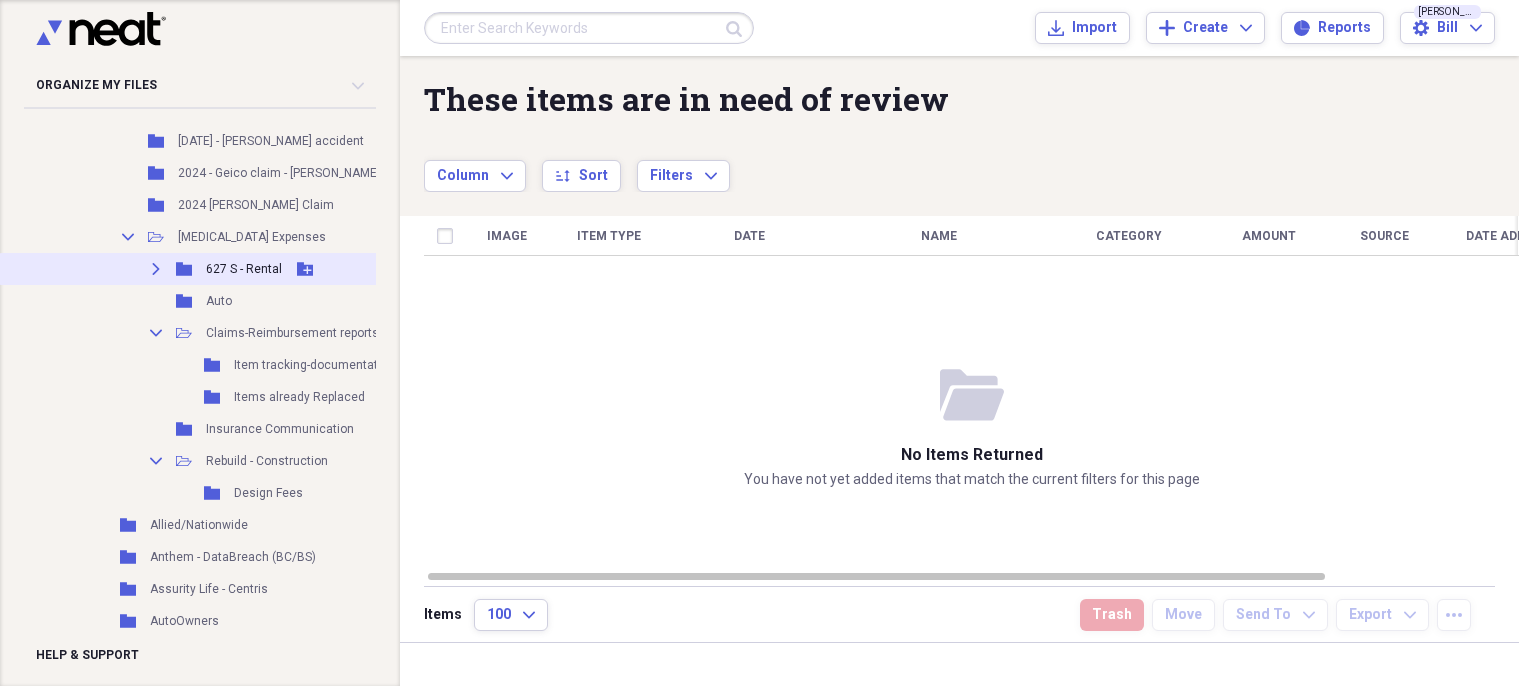 click on "Expand" 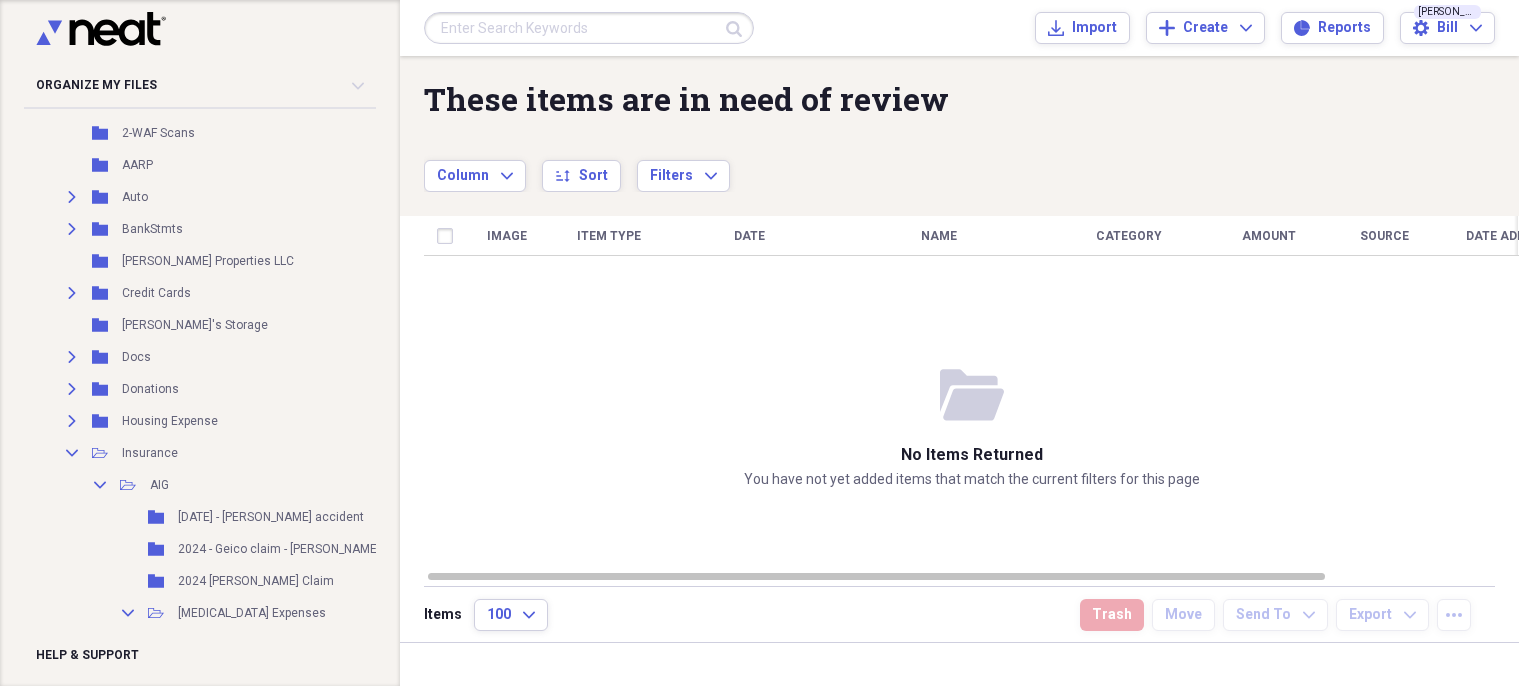 scroll, scrollTop: 0, scrollLeft: 0, axis: both 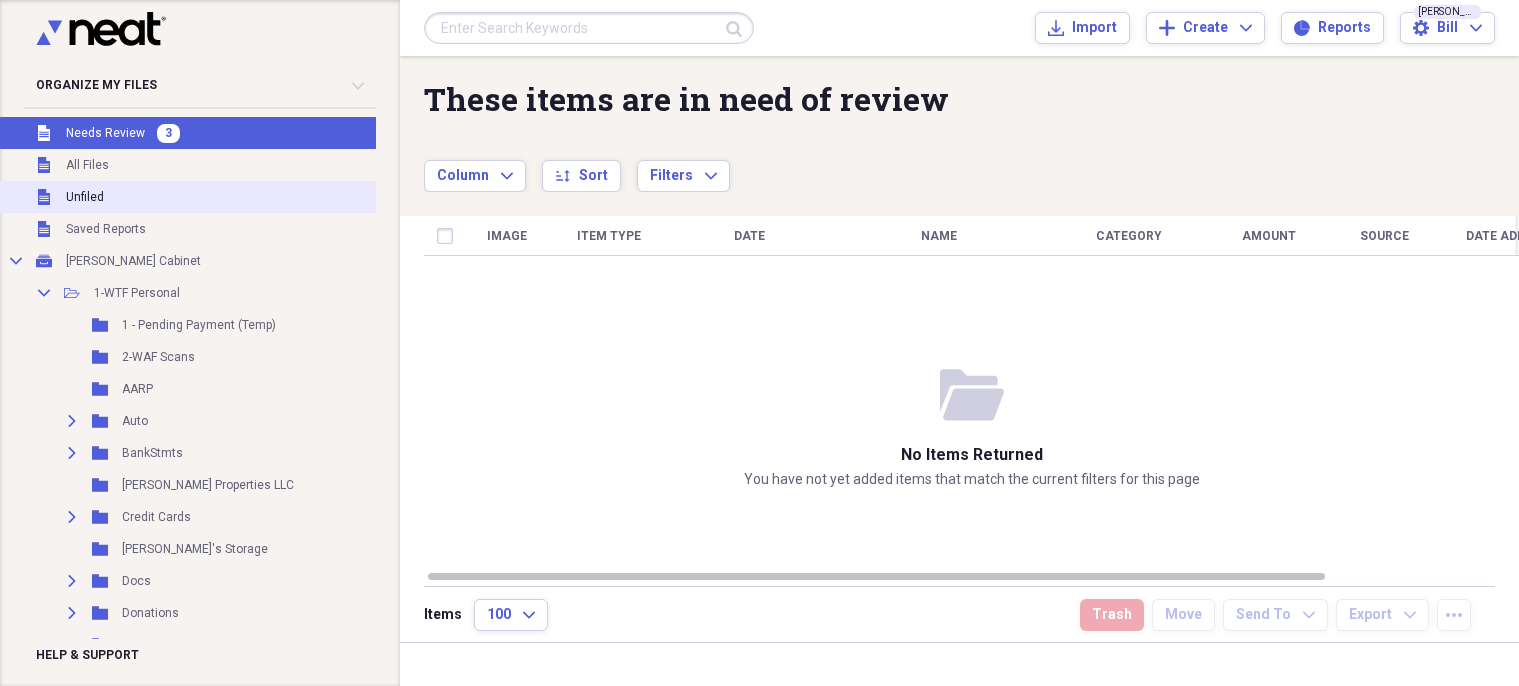 click on "Unfiled" at bounding box center [85, 197] 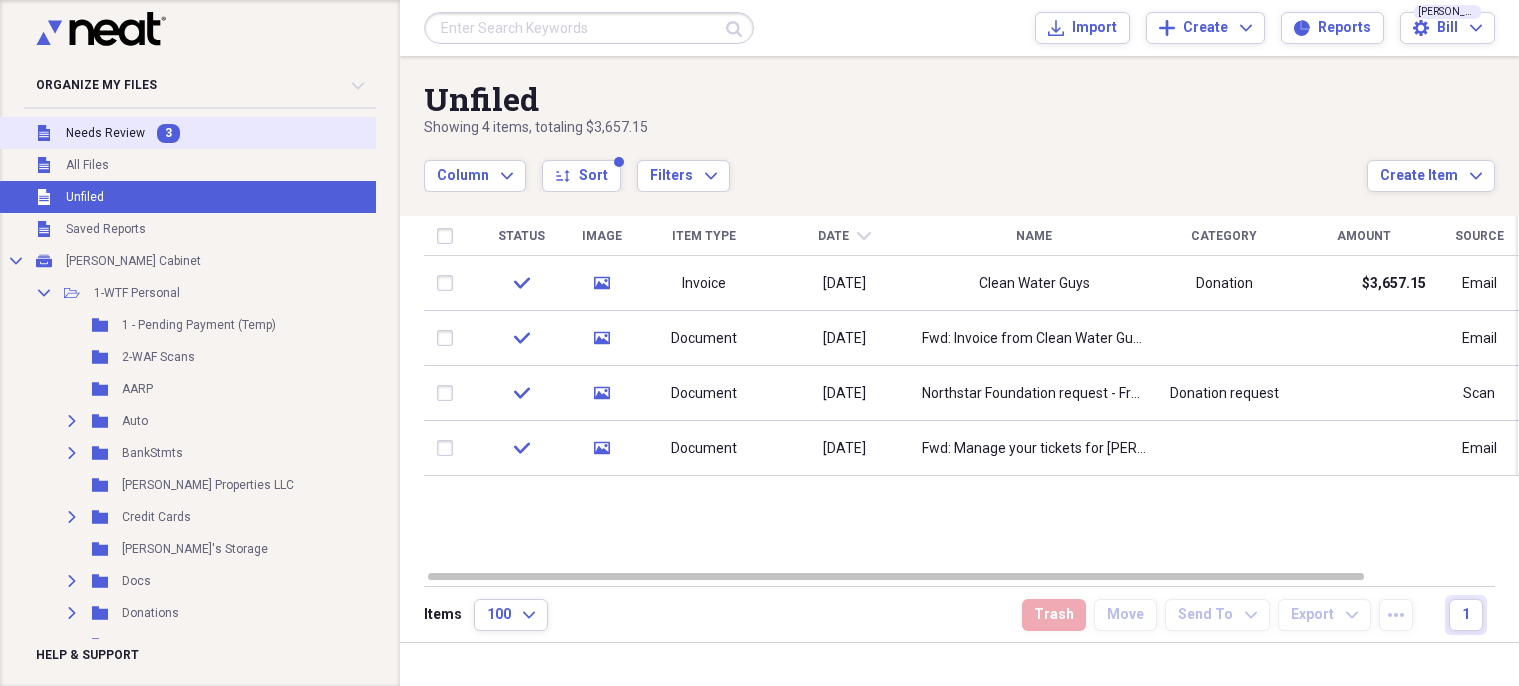 click on "Needs Review" at bounding box center [105, 133] 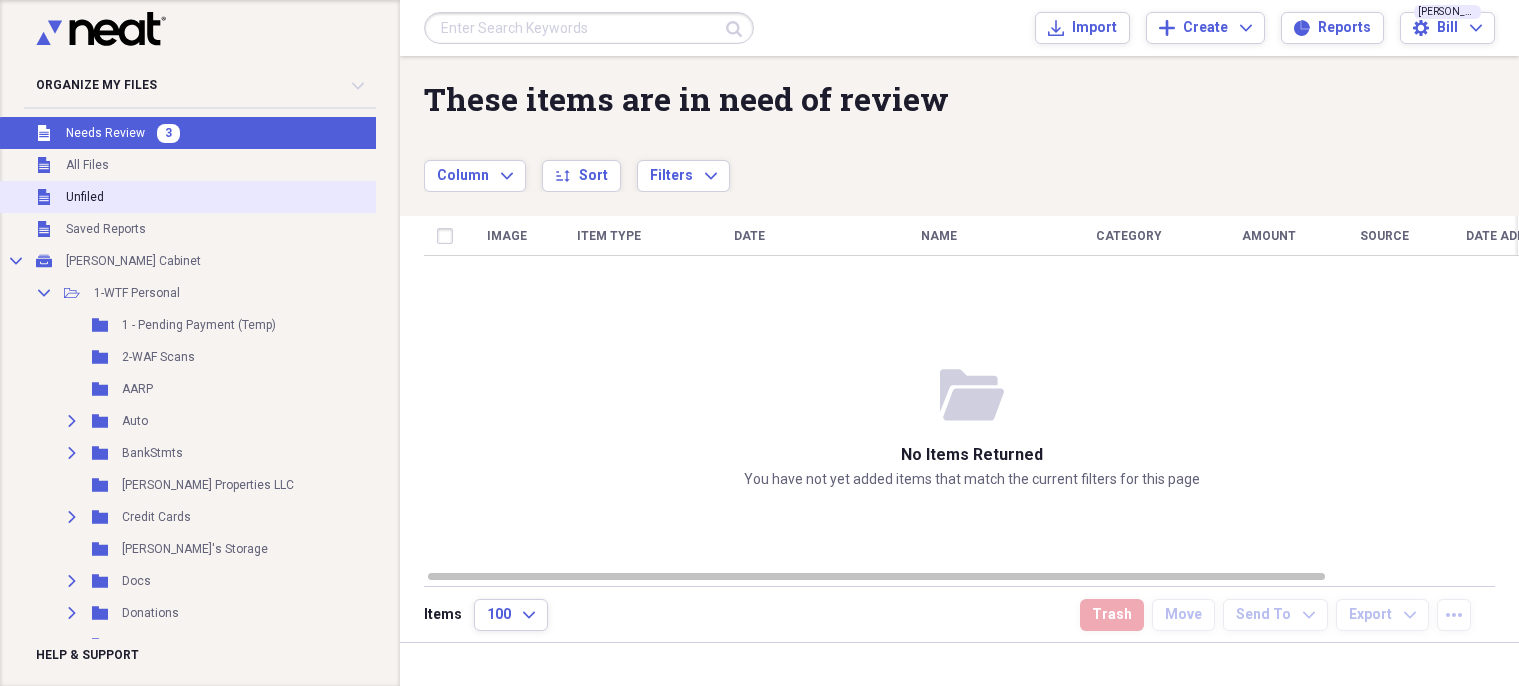 click on "Unfiled" at bounding box center (85, 197) 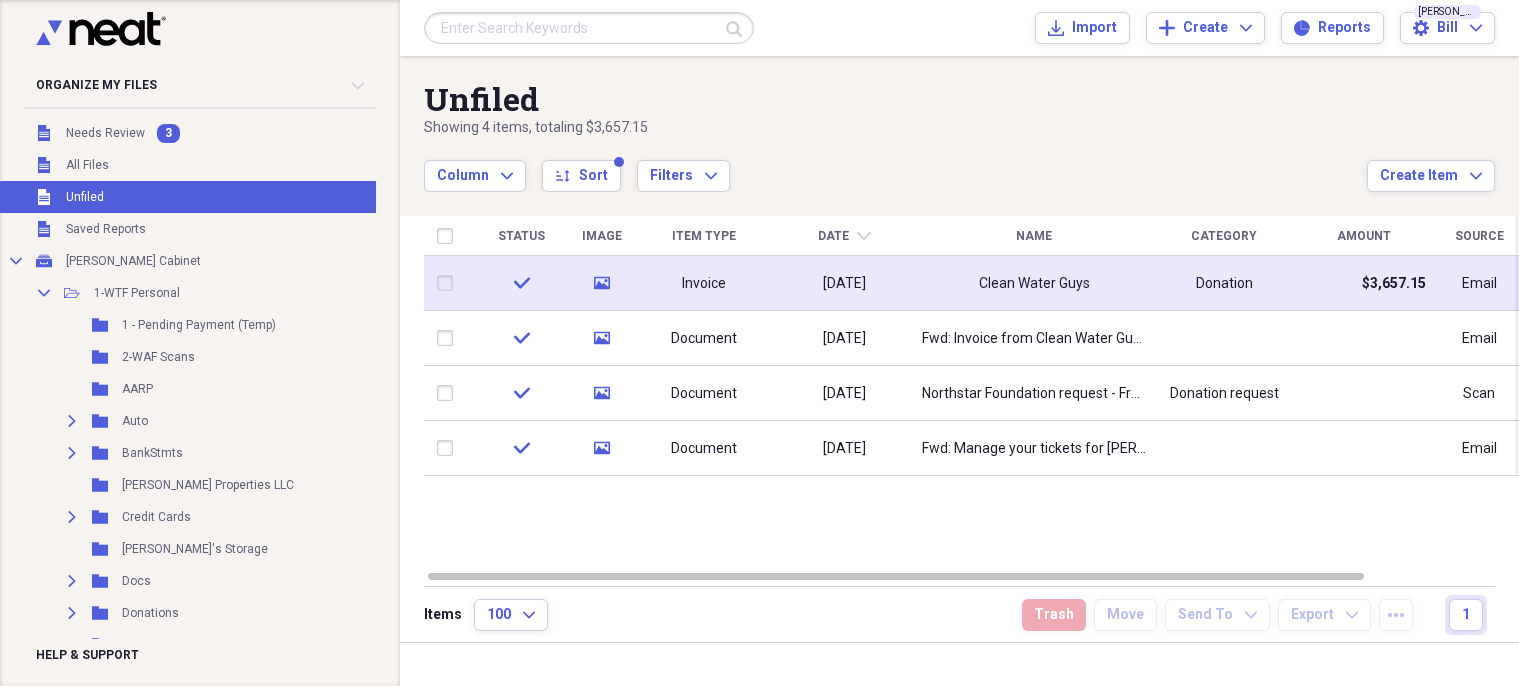 click at bounding box center (449, 283) 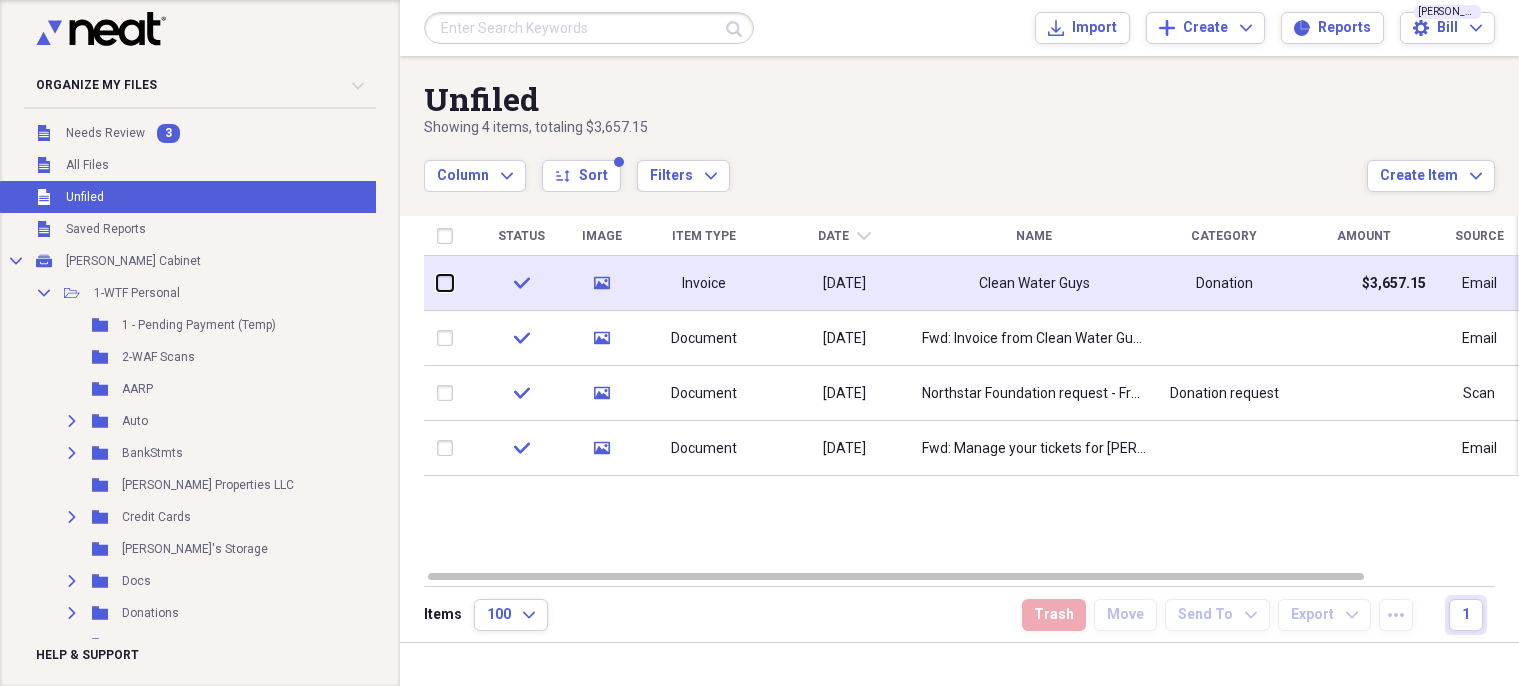 click at bounding box center [437, 283] 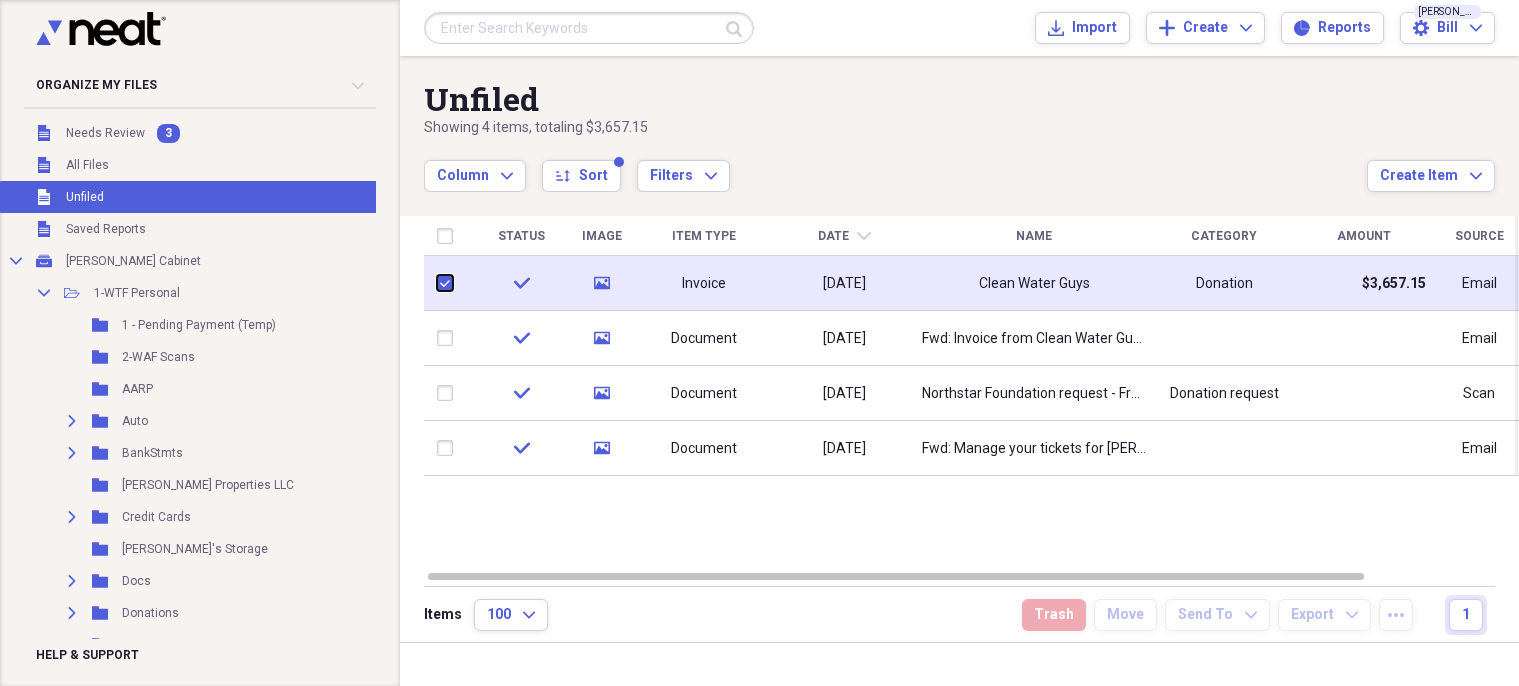 checkbox on "true" 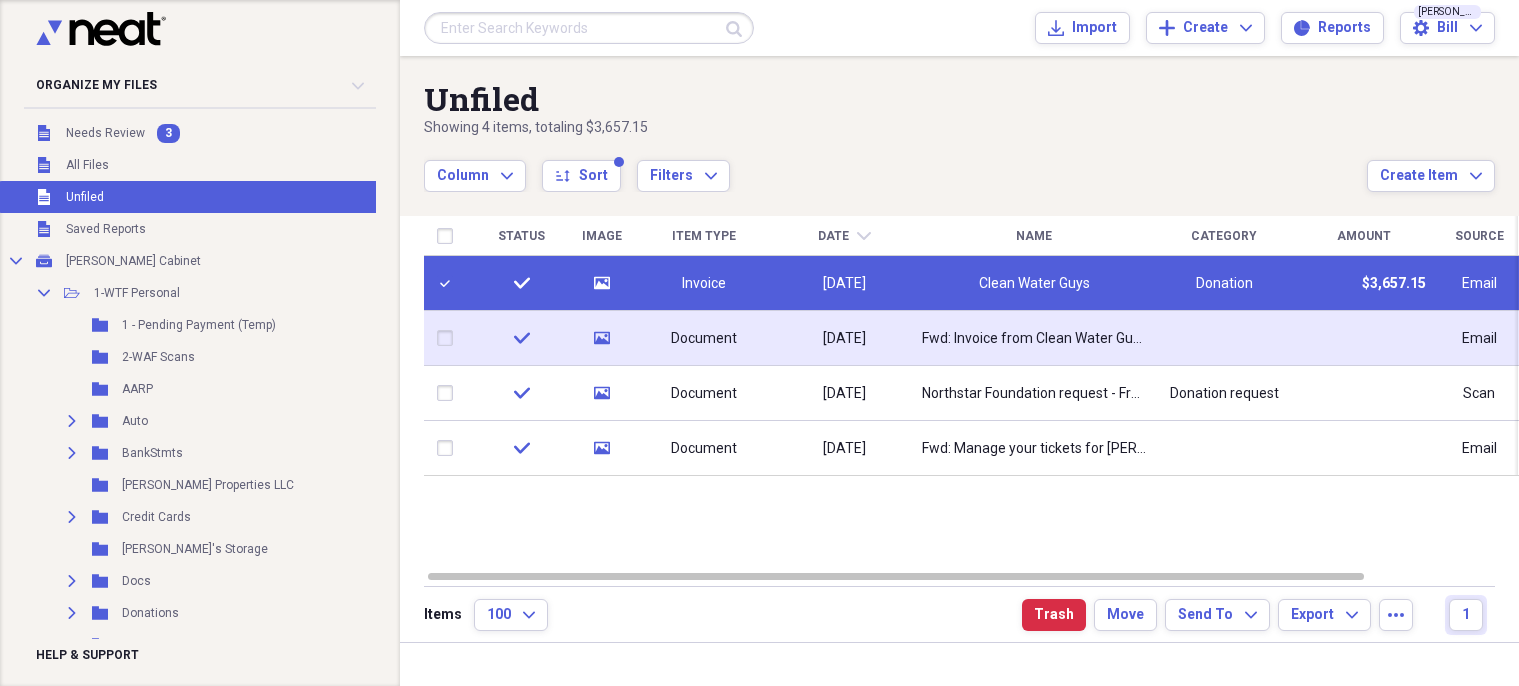 click at bounding box center (449, 338) 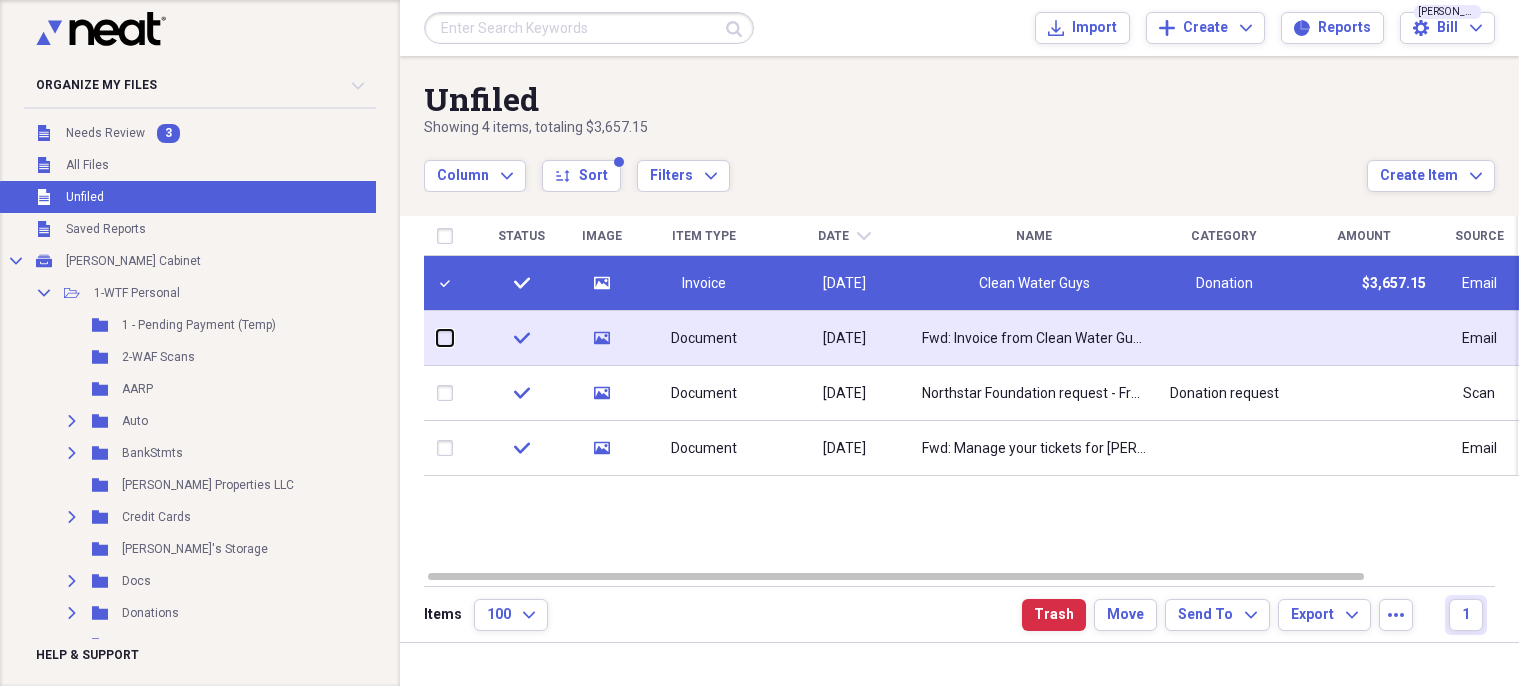 click at bounding box center (437, 338) 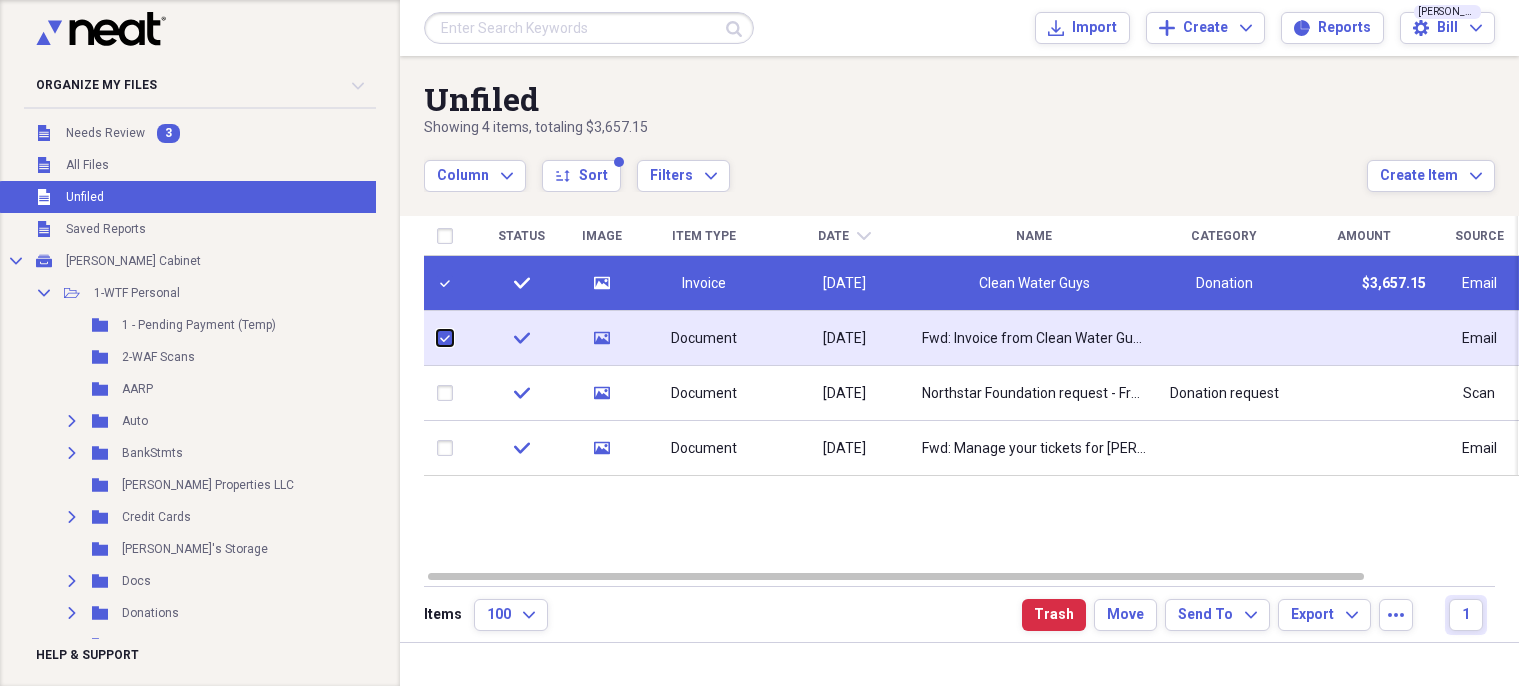 checkbox on "true" 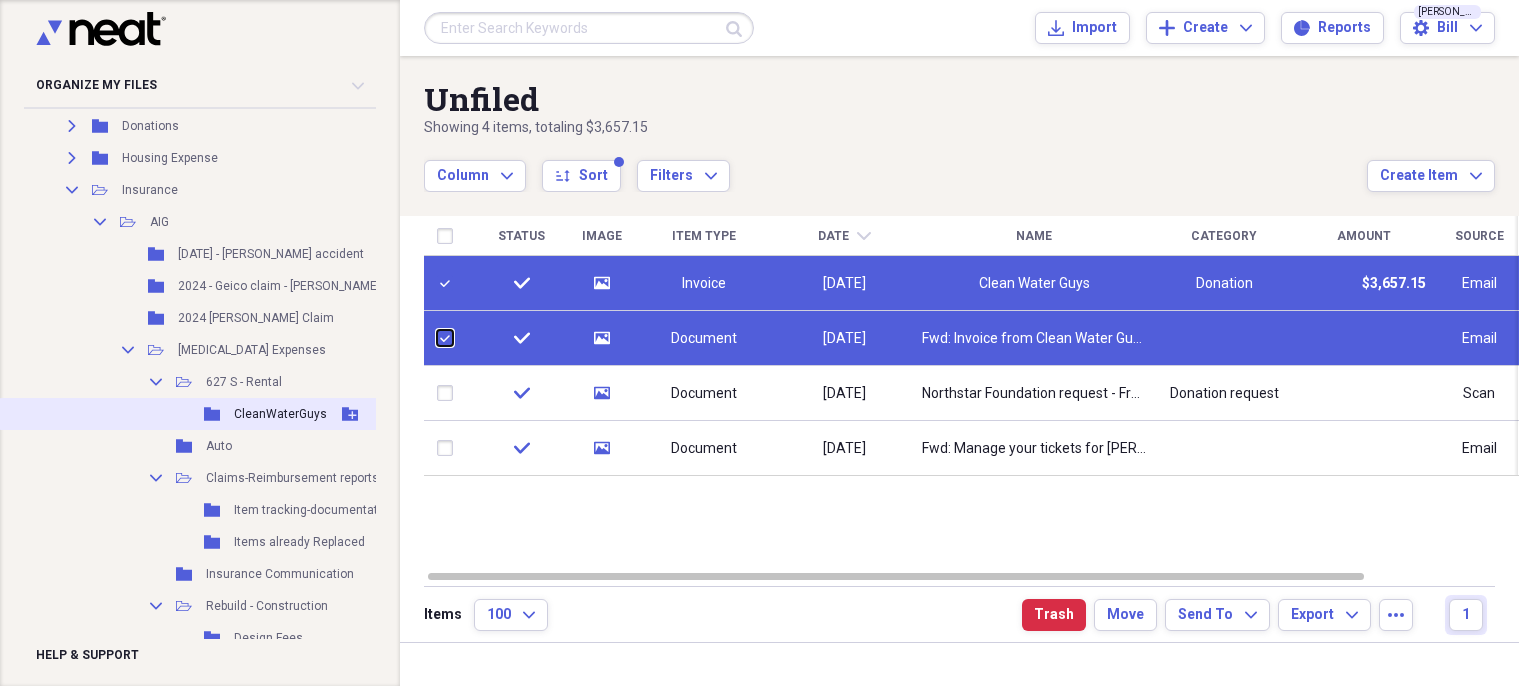 scroll, scrollTop: 500, scrollLeft: 0, axis: vertical 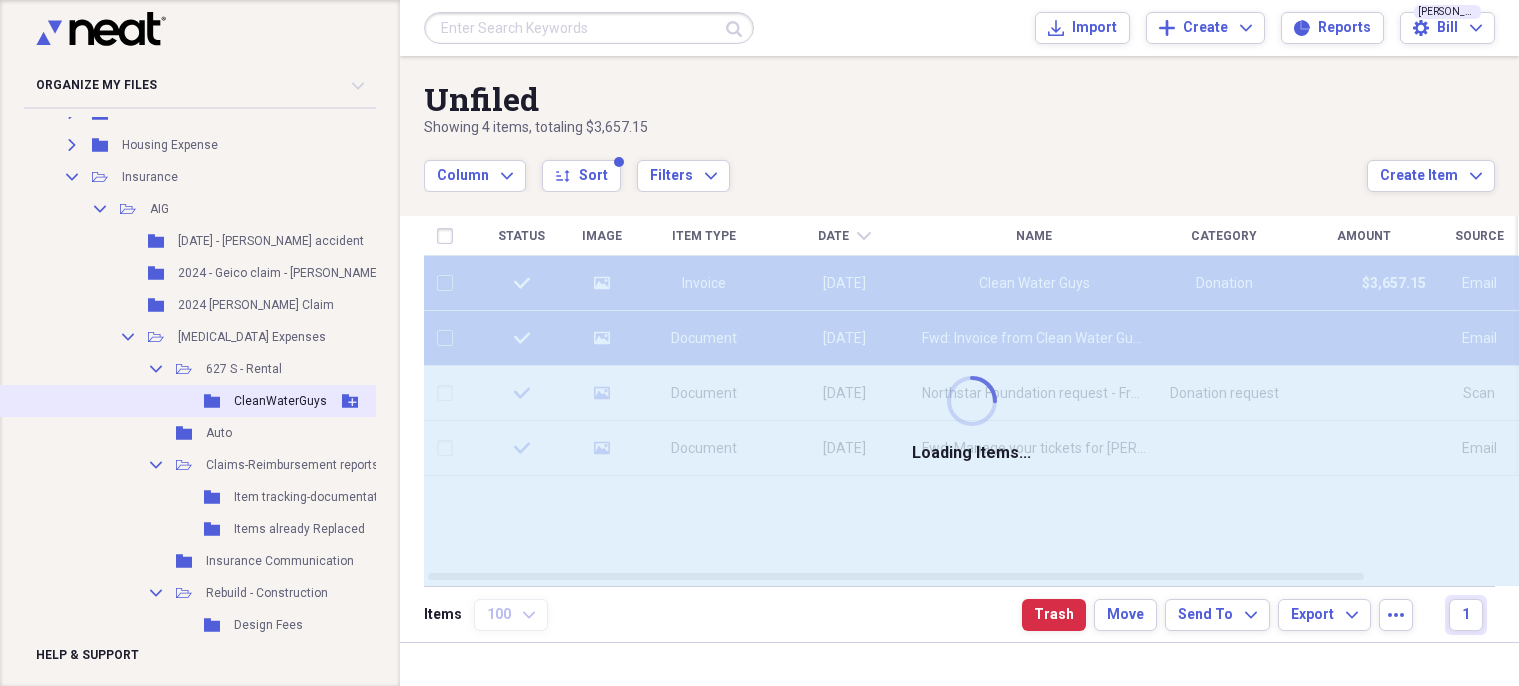 checkbox on "false" 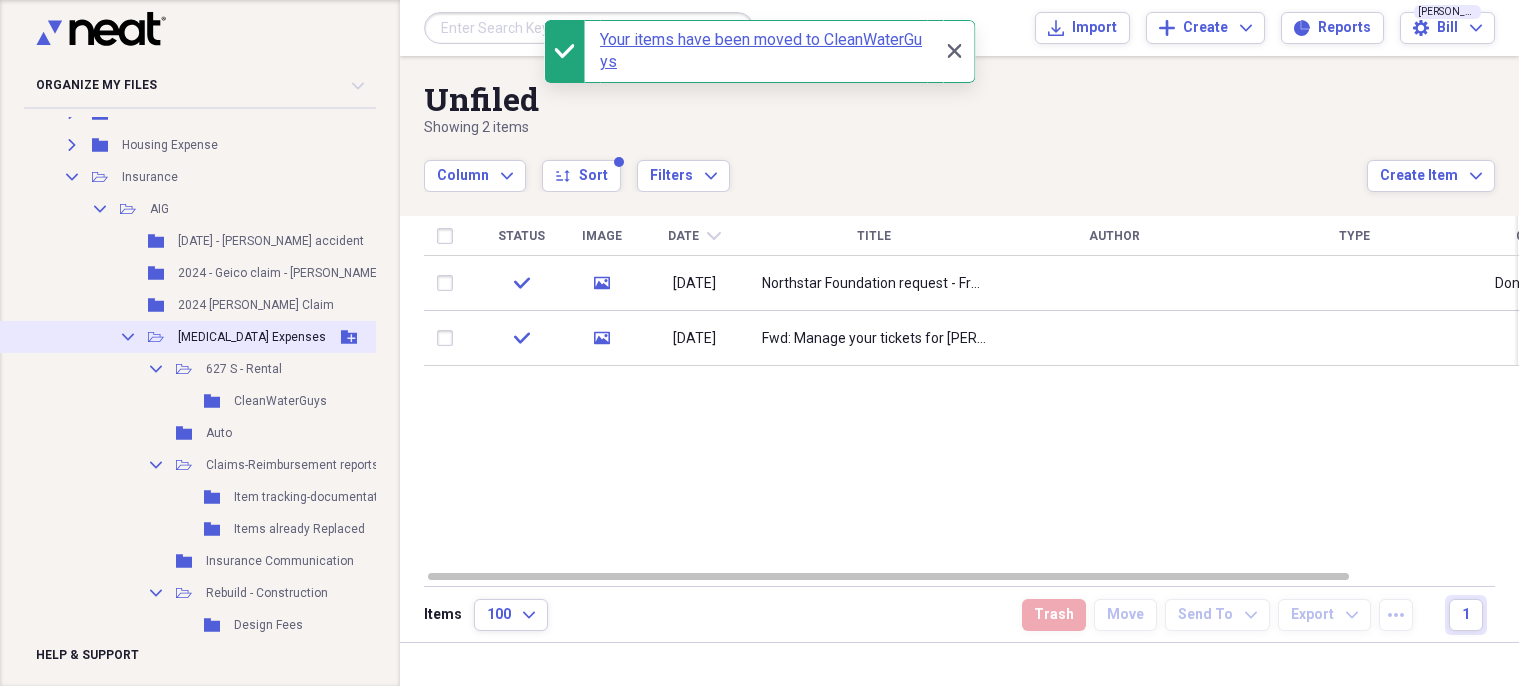 click on "Collapse" 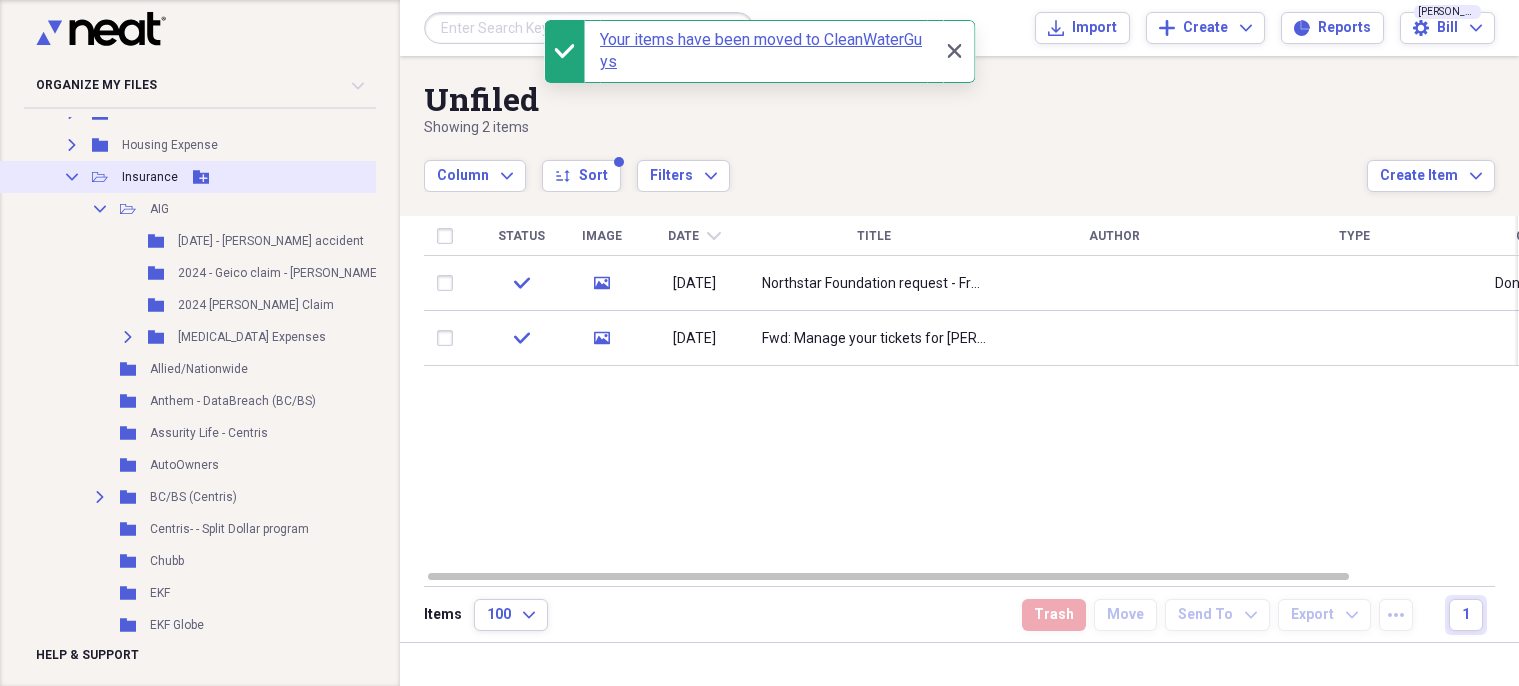 click 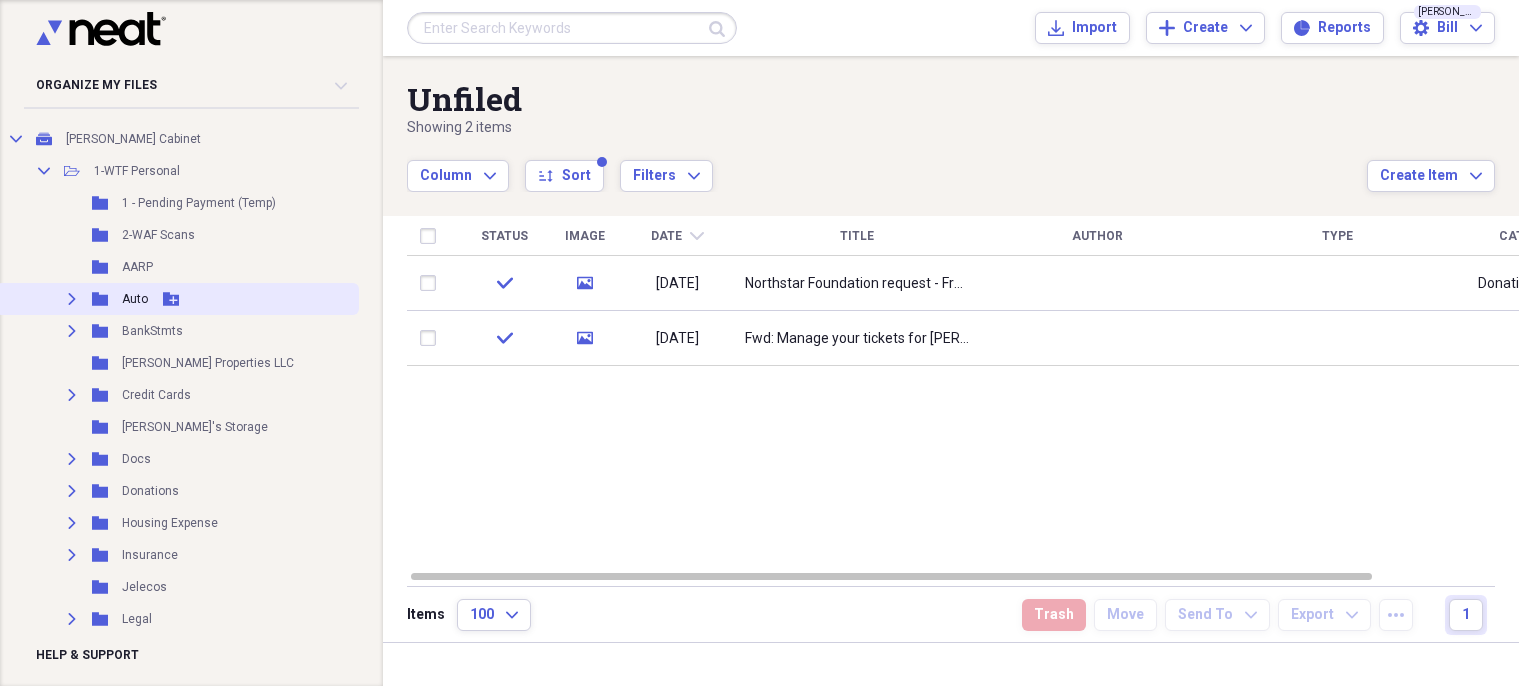 scroll, scrollTop: 0, scrollLeft: 0, axis: both 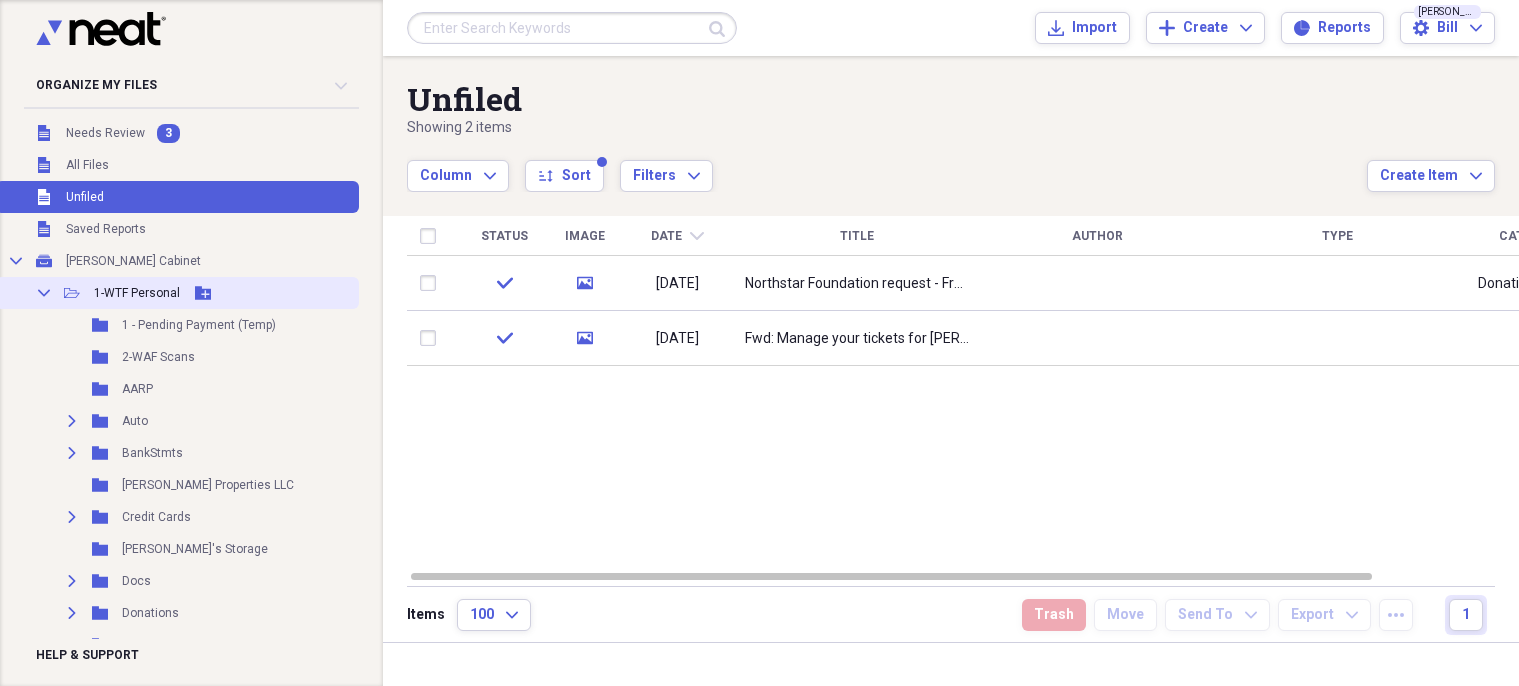 click on "Collapse" 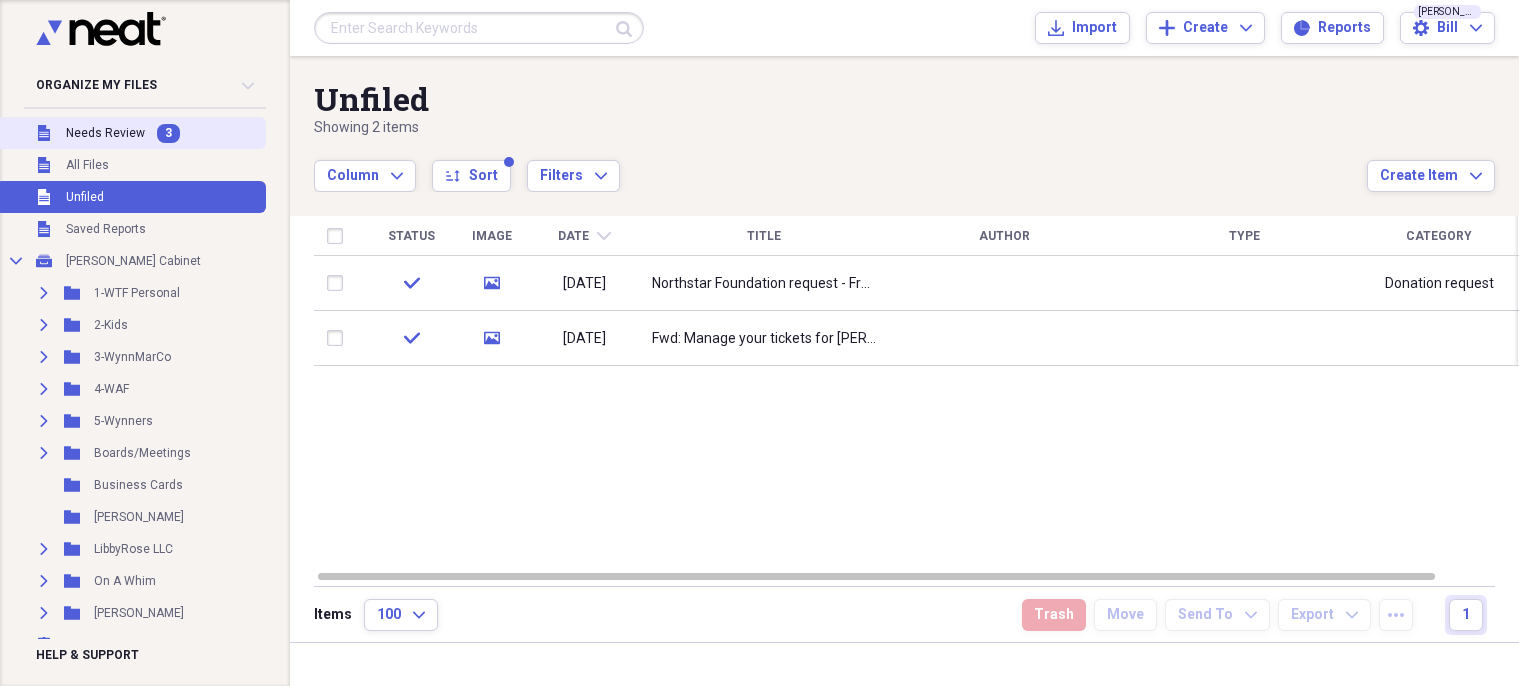 click on "Needs Review" at bounding box center (105, 133) 